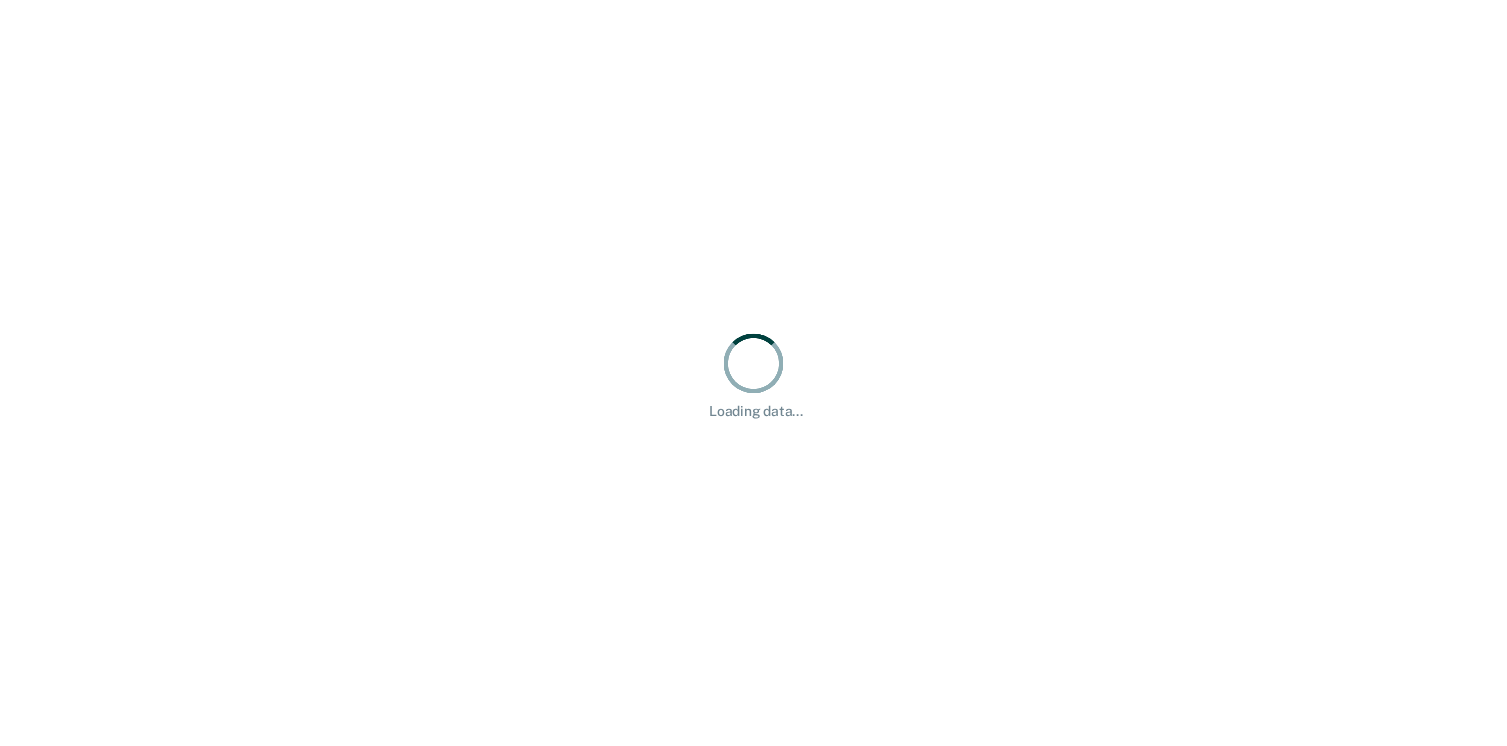scroll, scrollTop: 0, scrollLeft: 0, axis: both 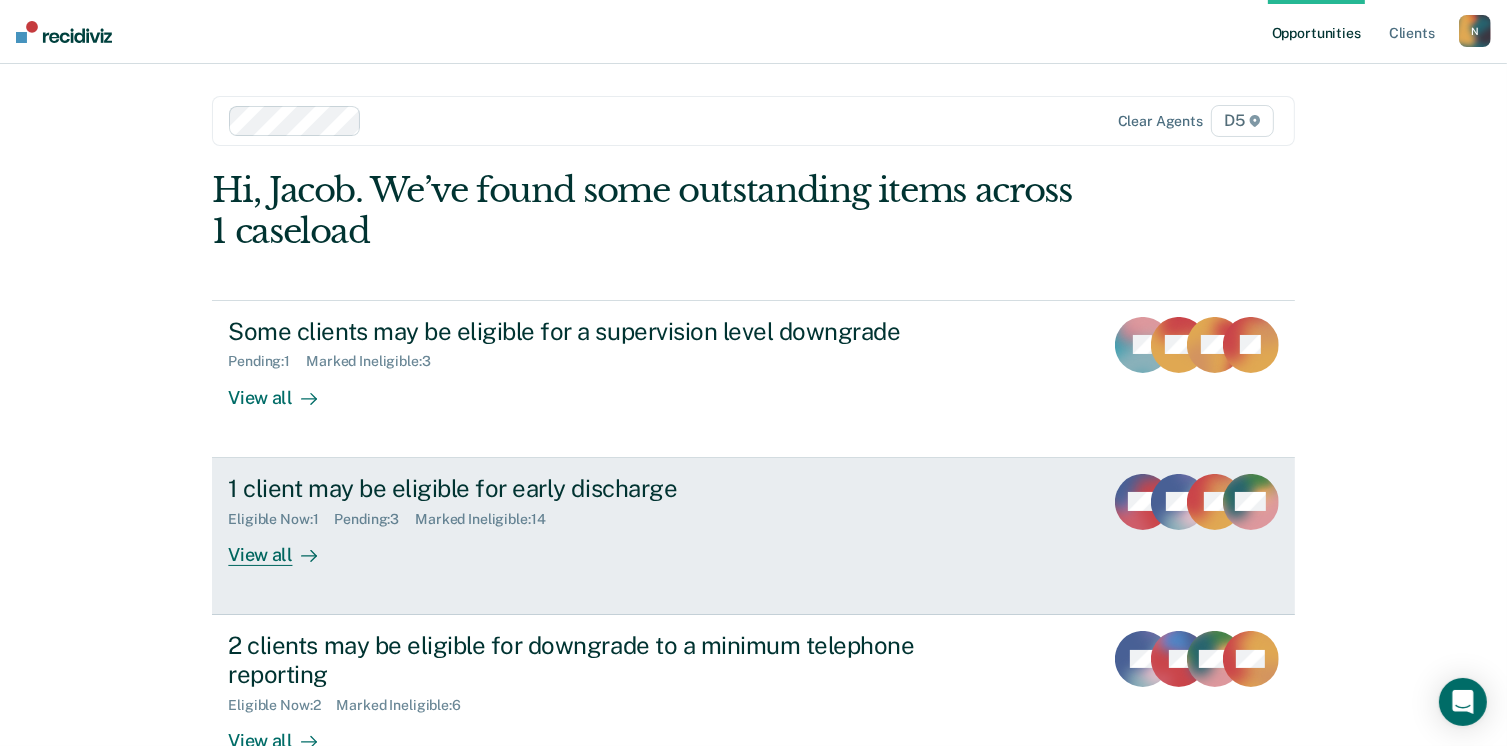 click on "View all" at bounding box center (284, 546) 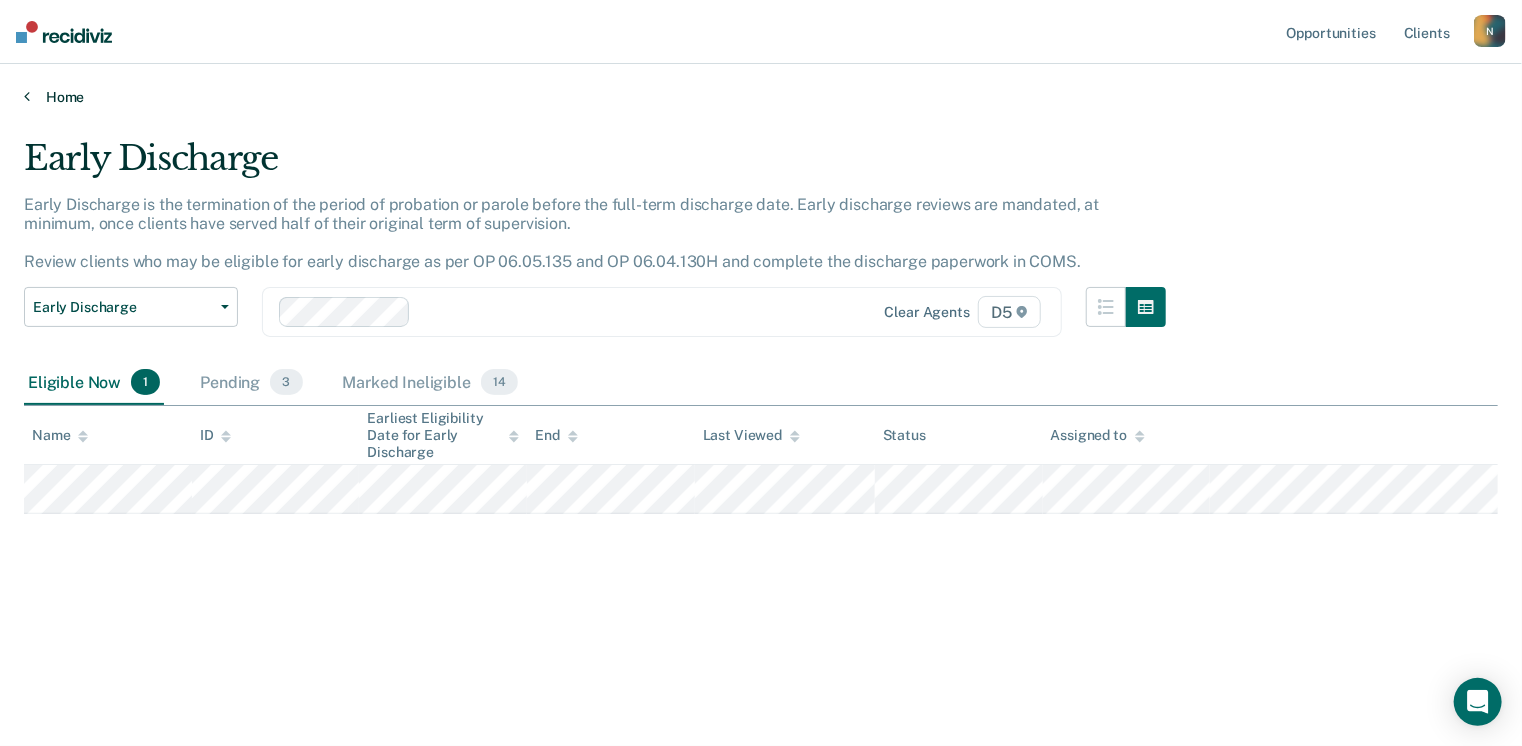 click on "Home" at bounding box center (761, 97) 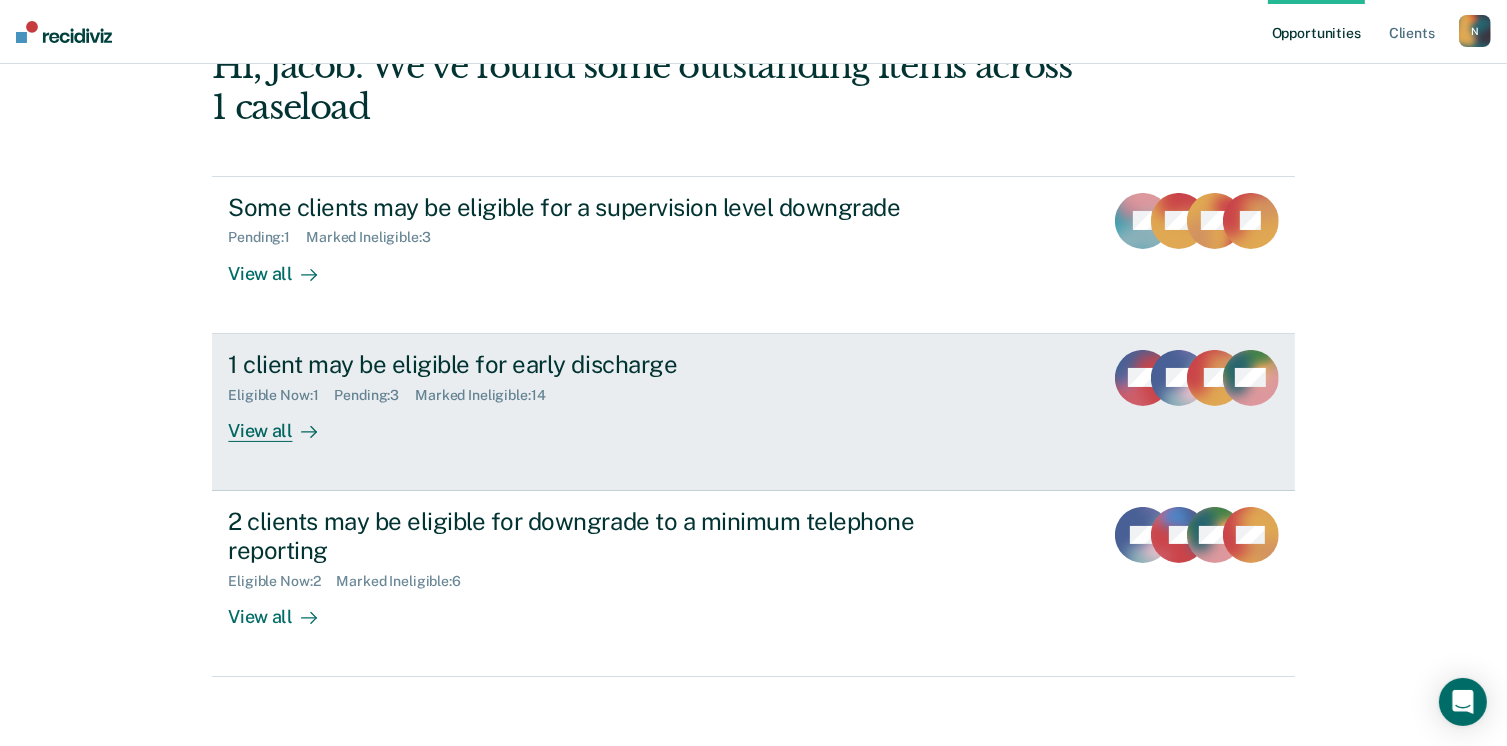 scroll, scrollTop: 133, scrollLeft: 0, axis: vertical 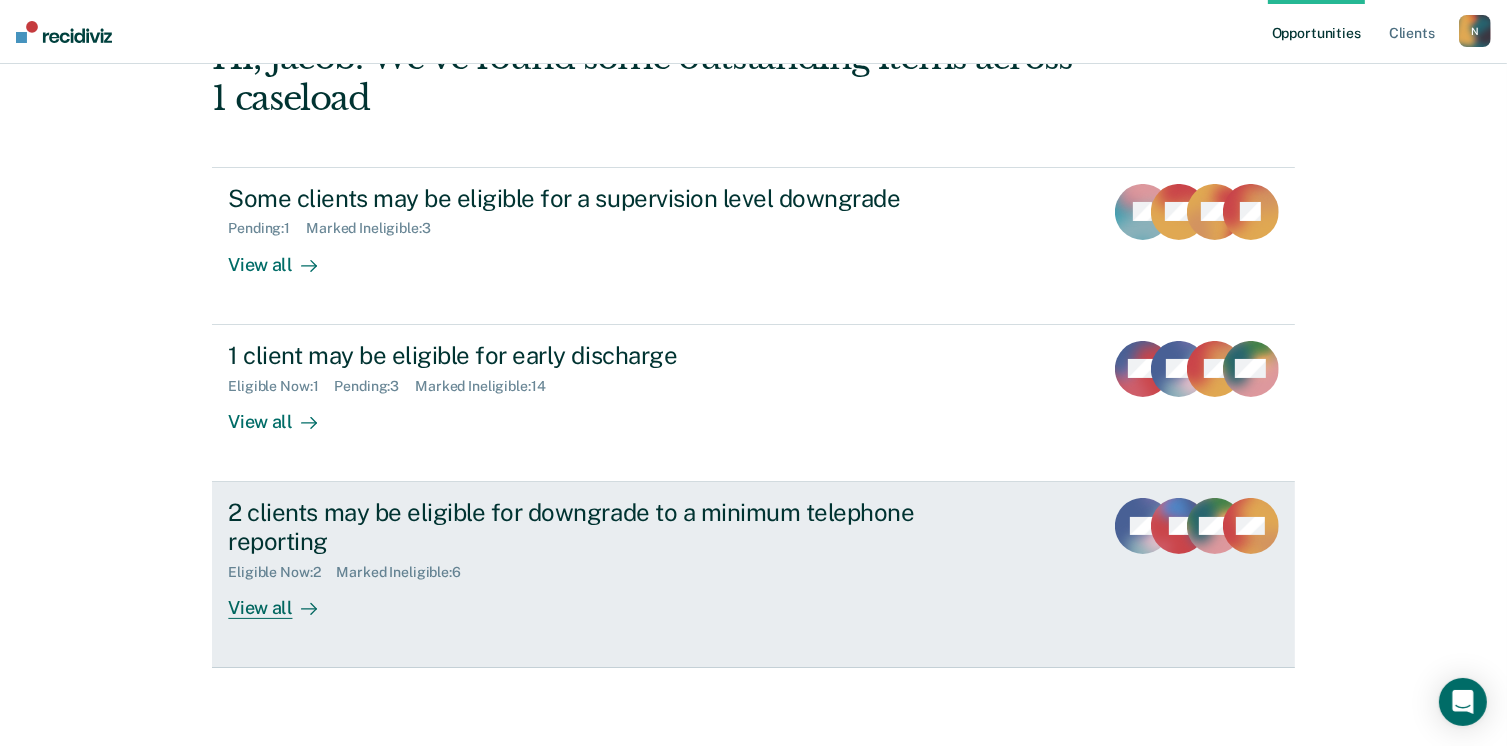click at bounding box center [313, 608] 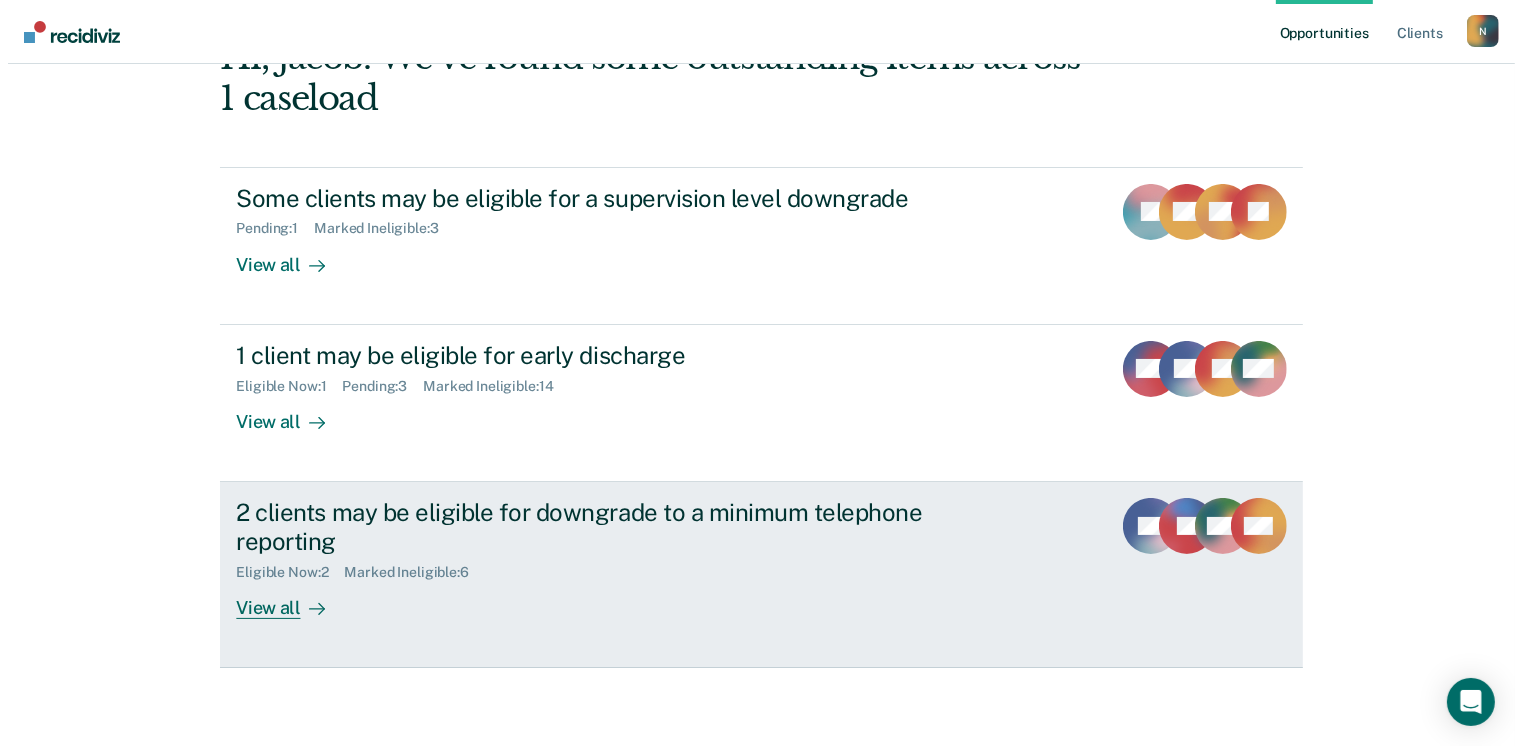 scroll, scrollTop: 0, scrollLeft: 0, axis: both 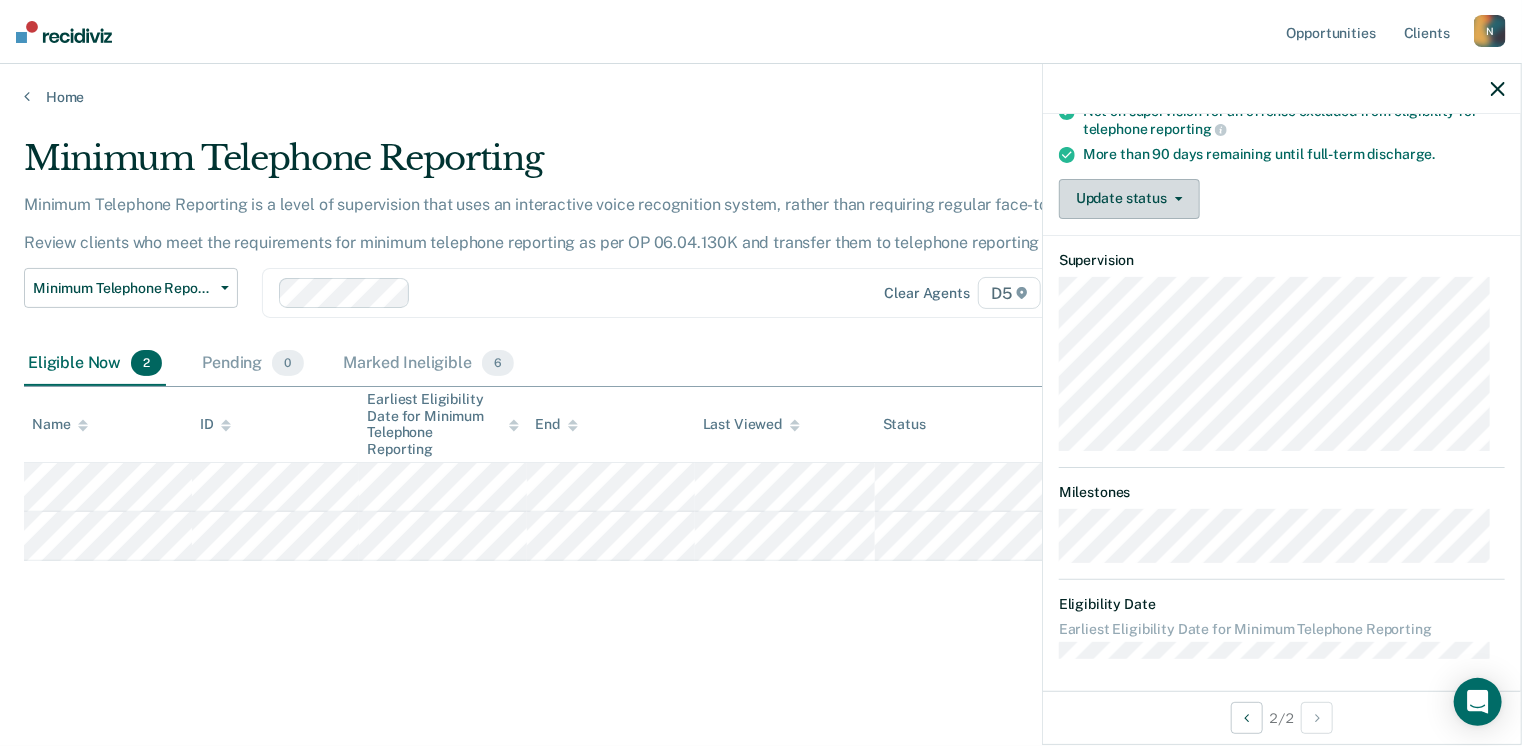 click on "Update status" at bounding box center [1129, 199] 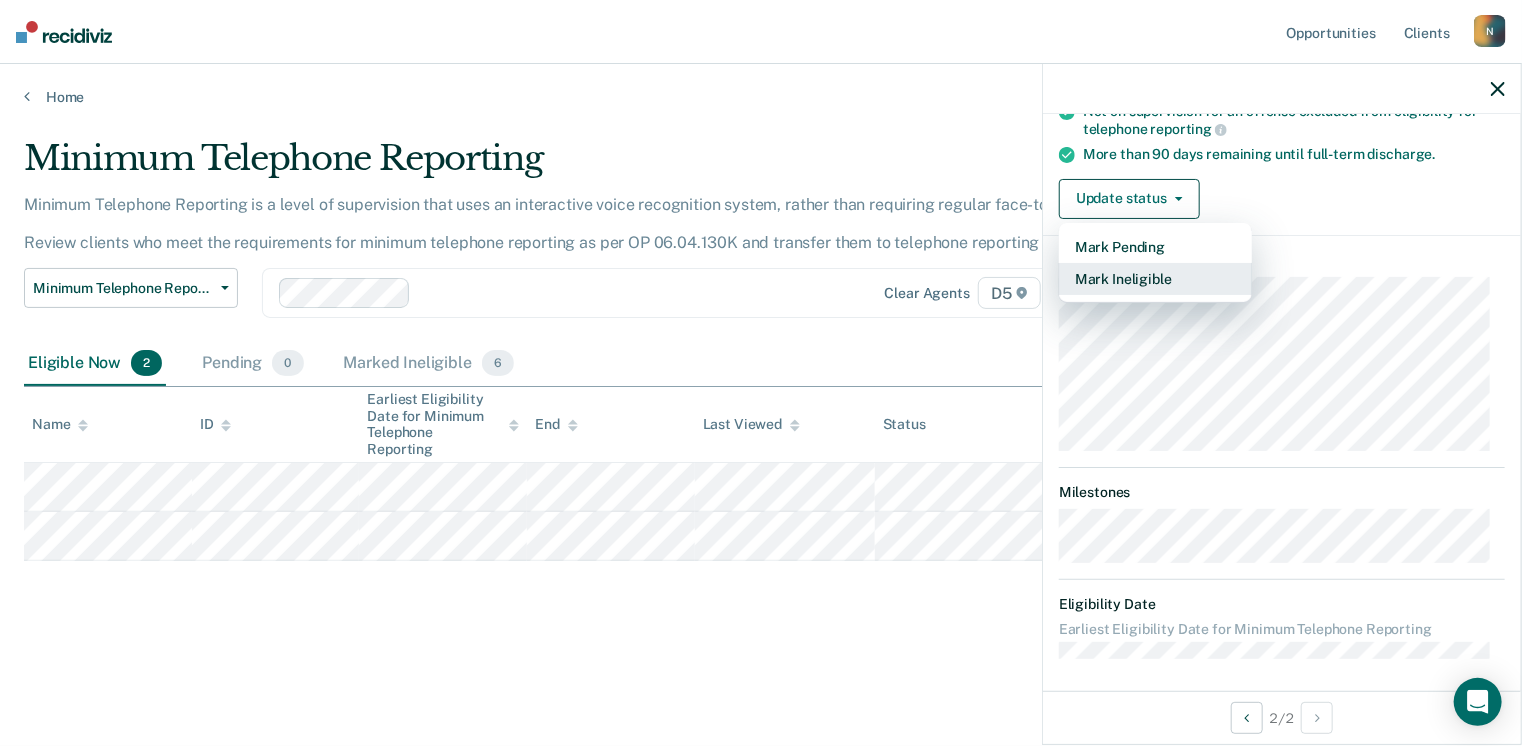click on "Mark Ineligible" at bounding box center [1155, 279] 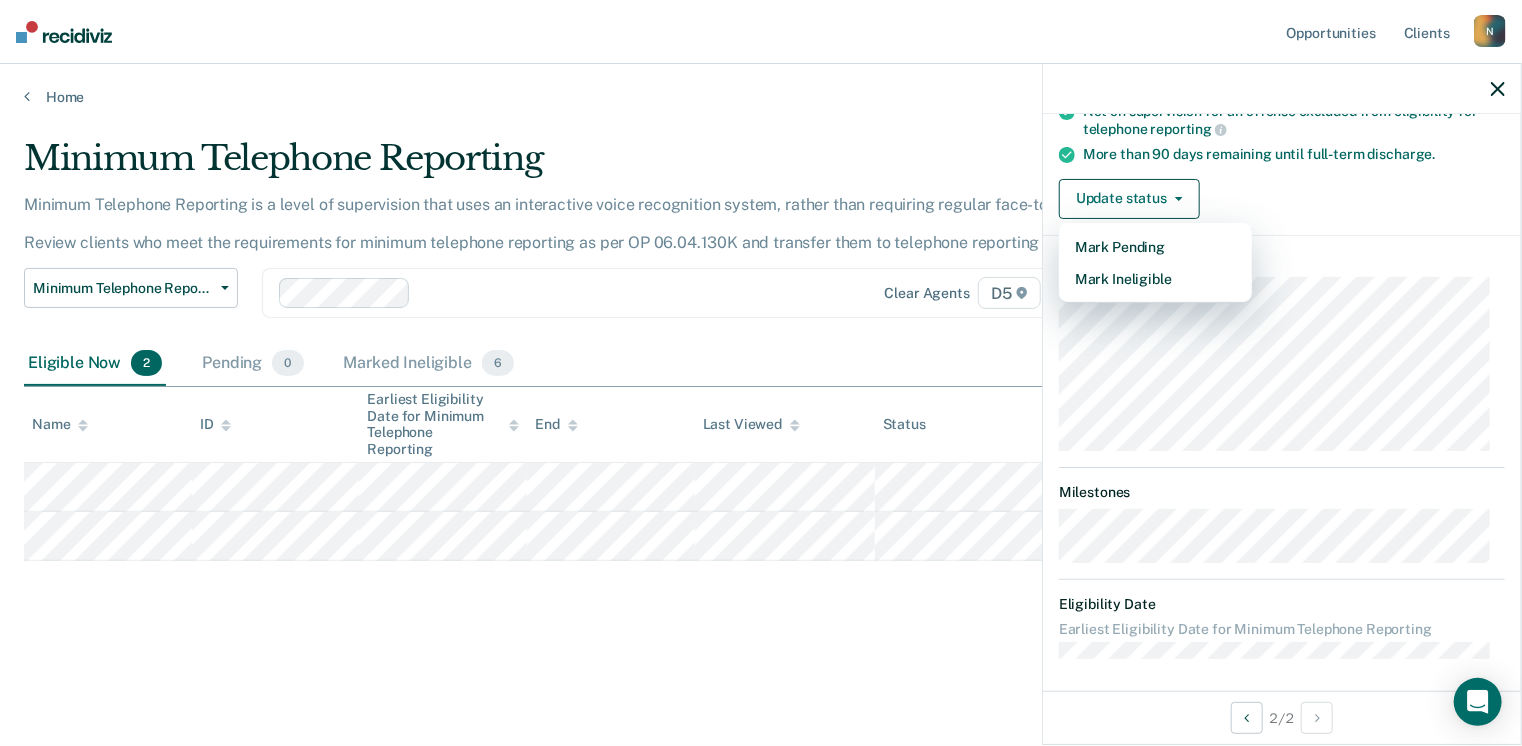 scroll, scrollTop: 129, scrollLeft: 0, axis: vertical 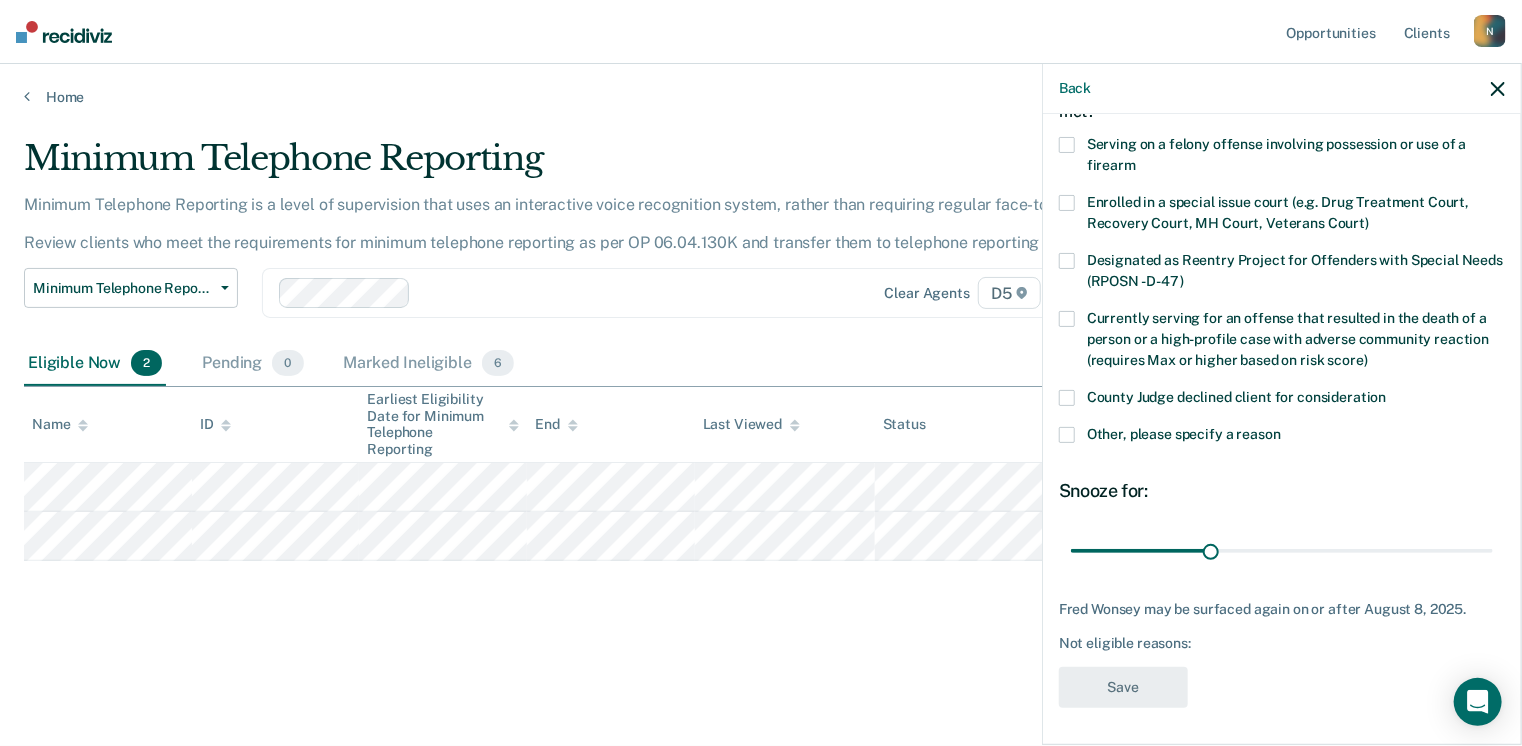 click on "County Judge declined client for consideration" at bounding box center (1282, 400) 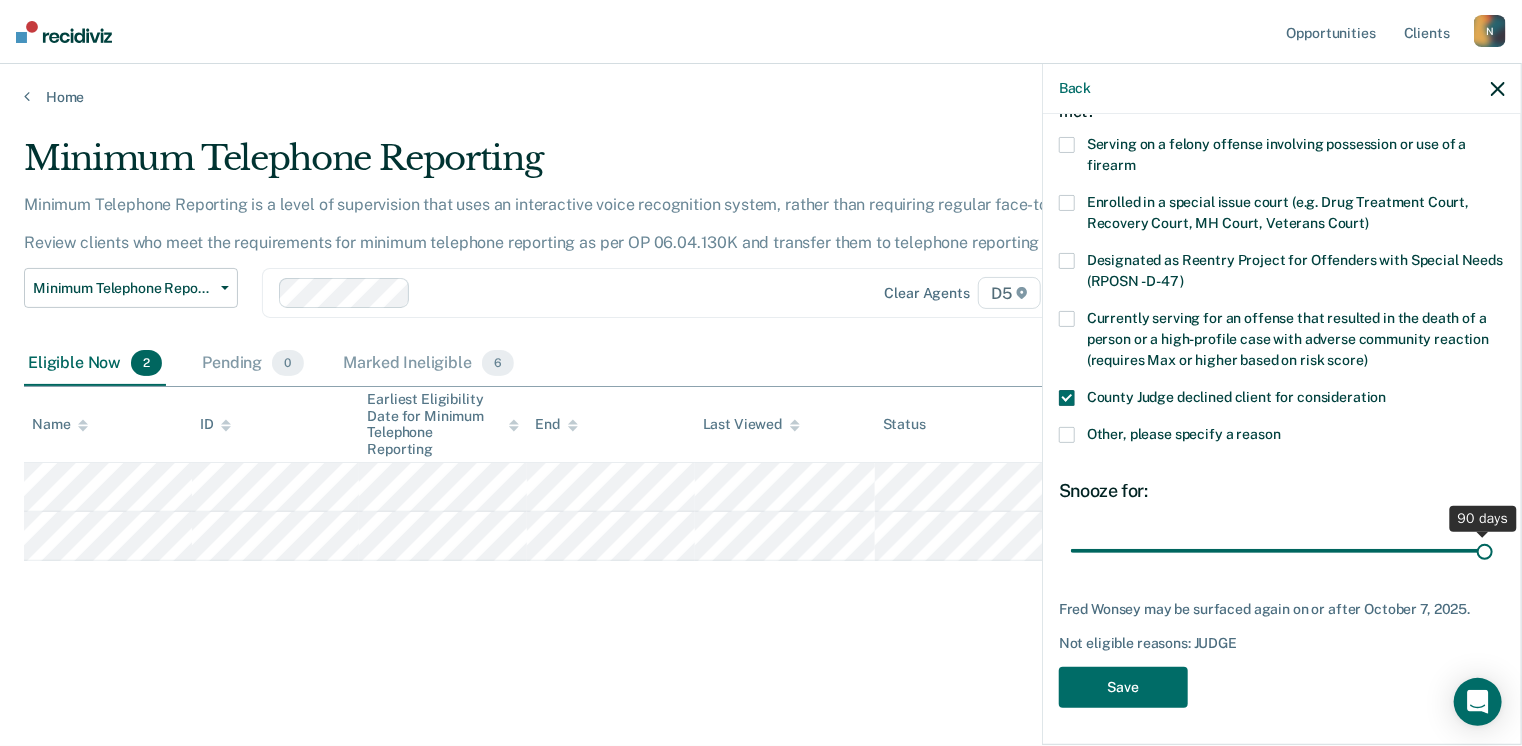 drag, startPoint x: 1204, startPoint y: 546, endPoint x: 1549, endPoint y: 545, distance: 345.00143 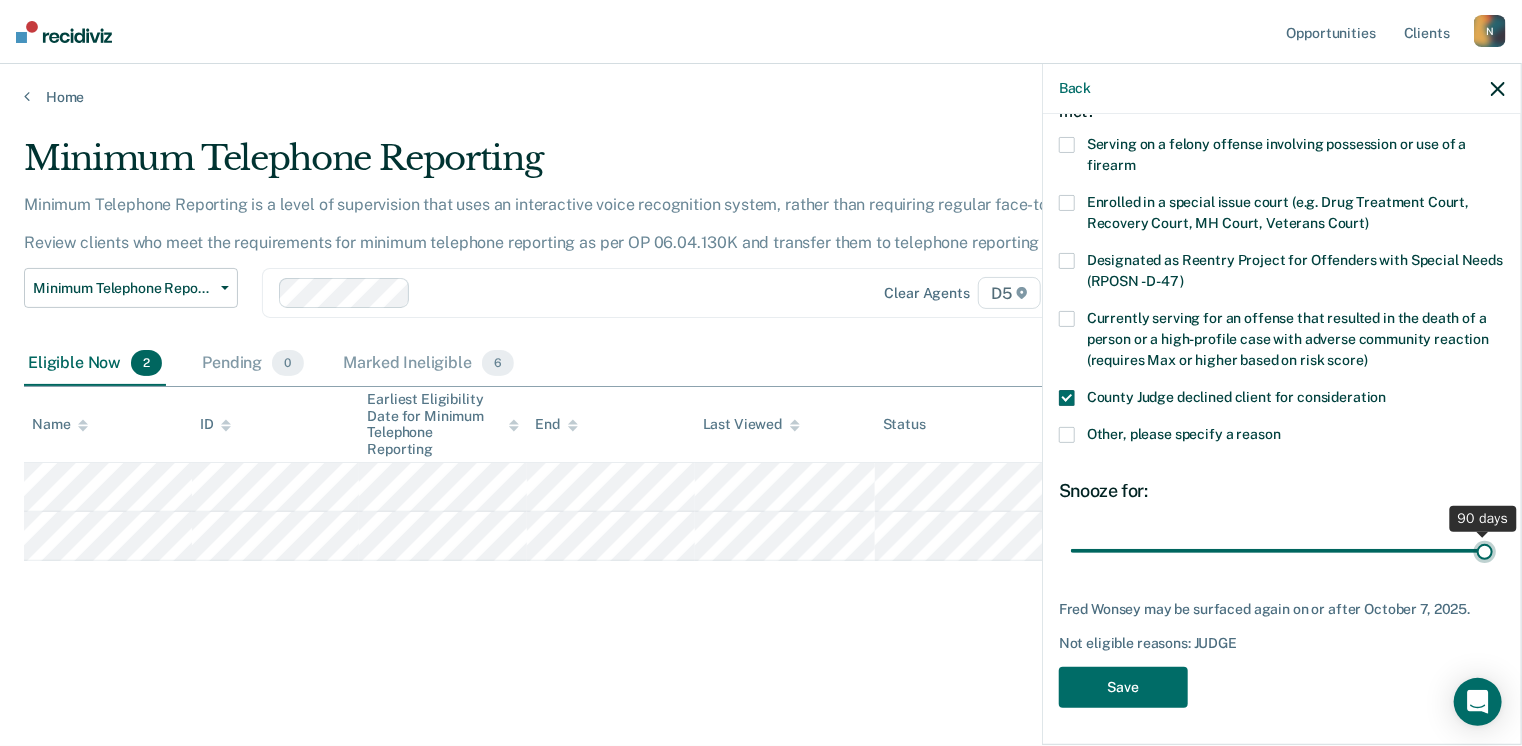 type on "90" 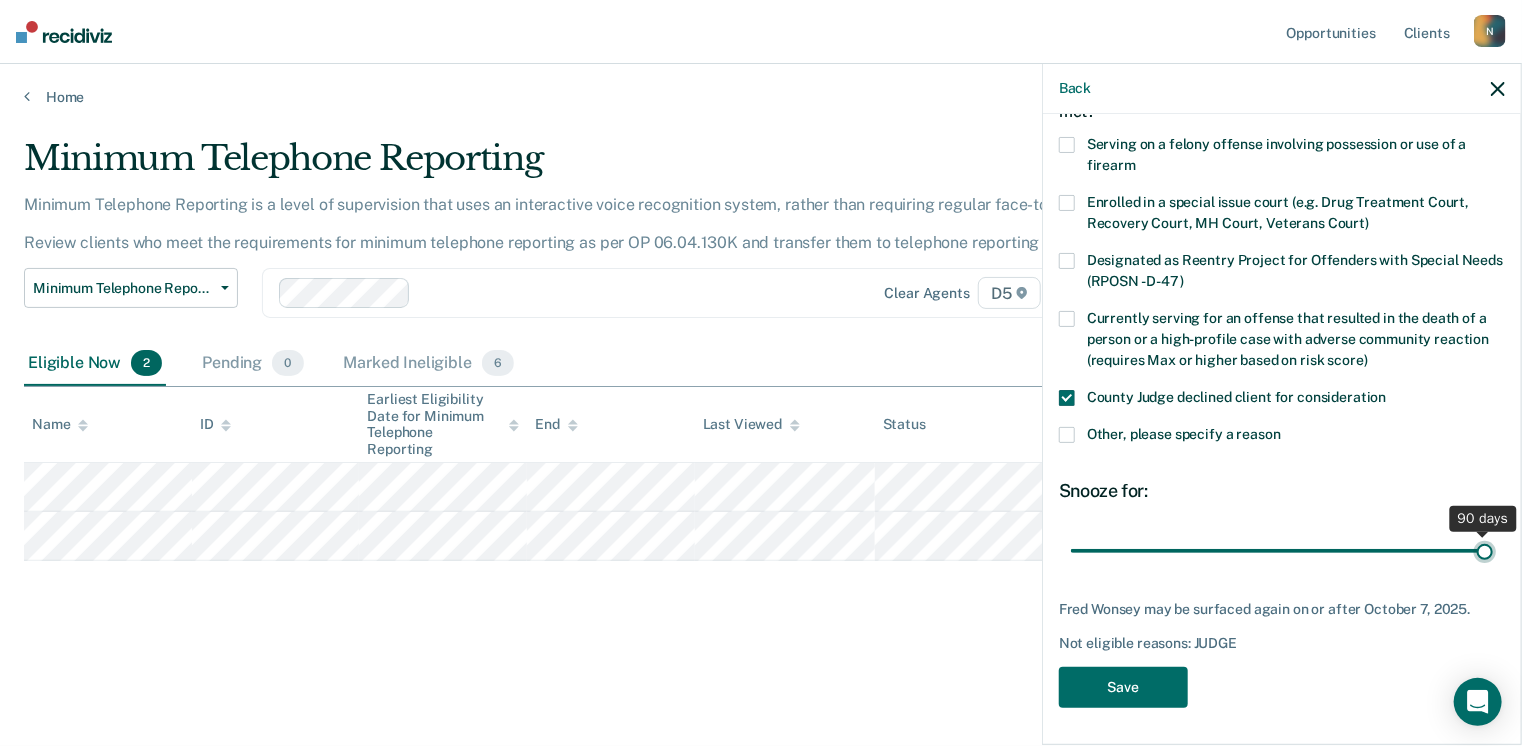 click at bounding box center (1282, 551) 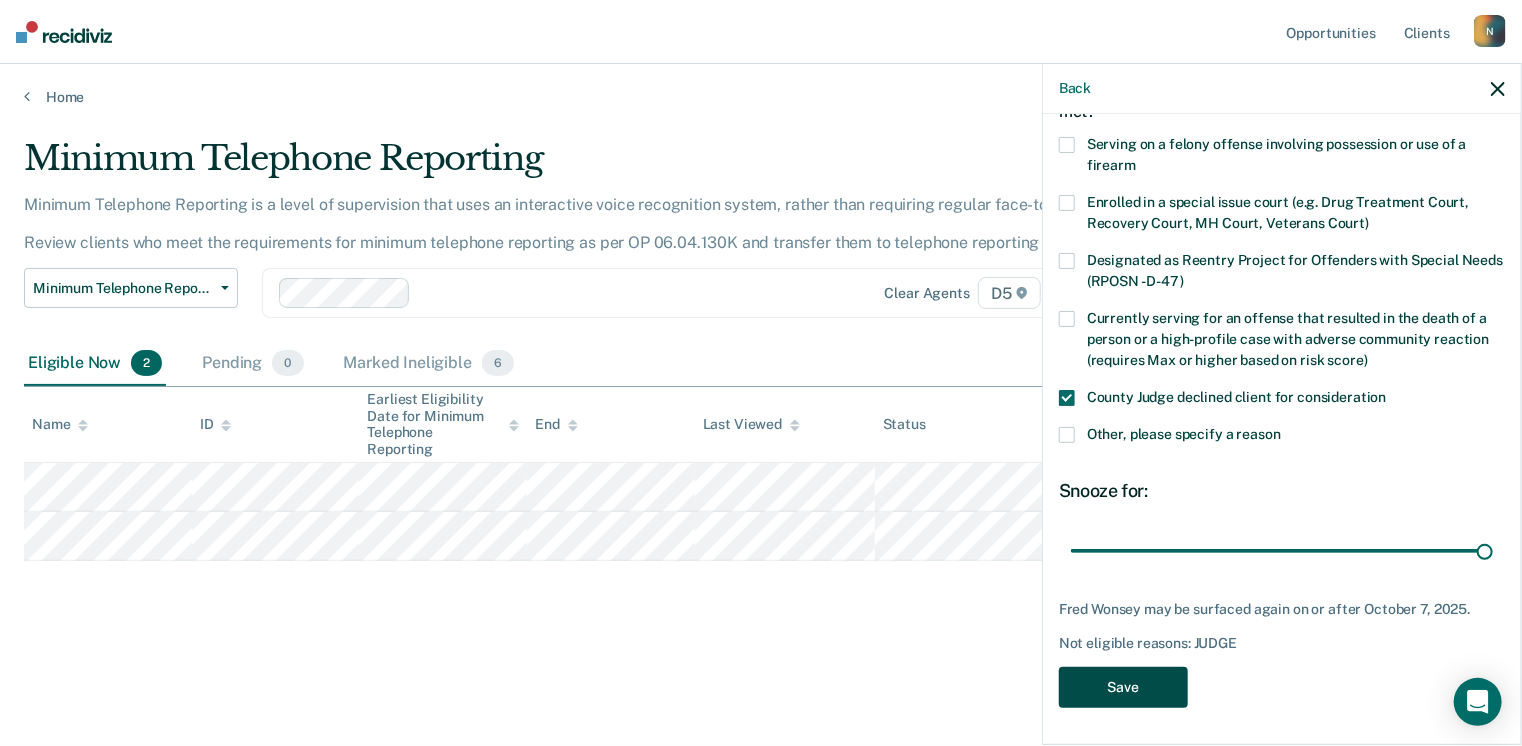 click on "Save" at bounding box center (1123, 687) 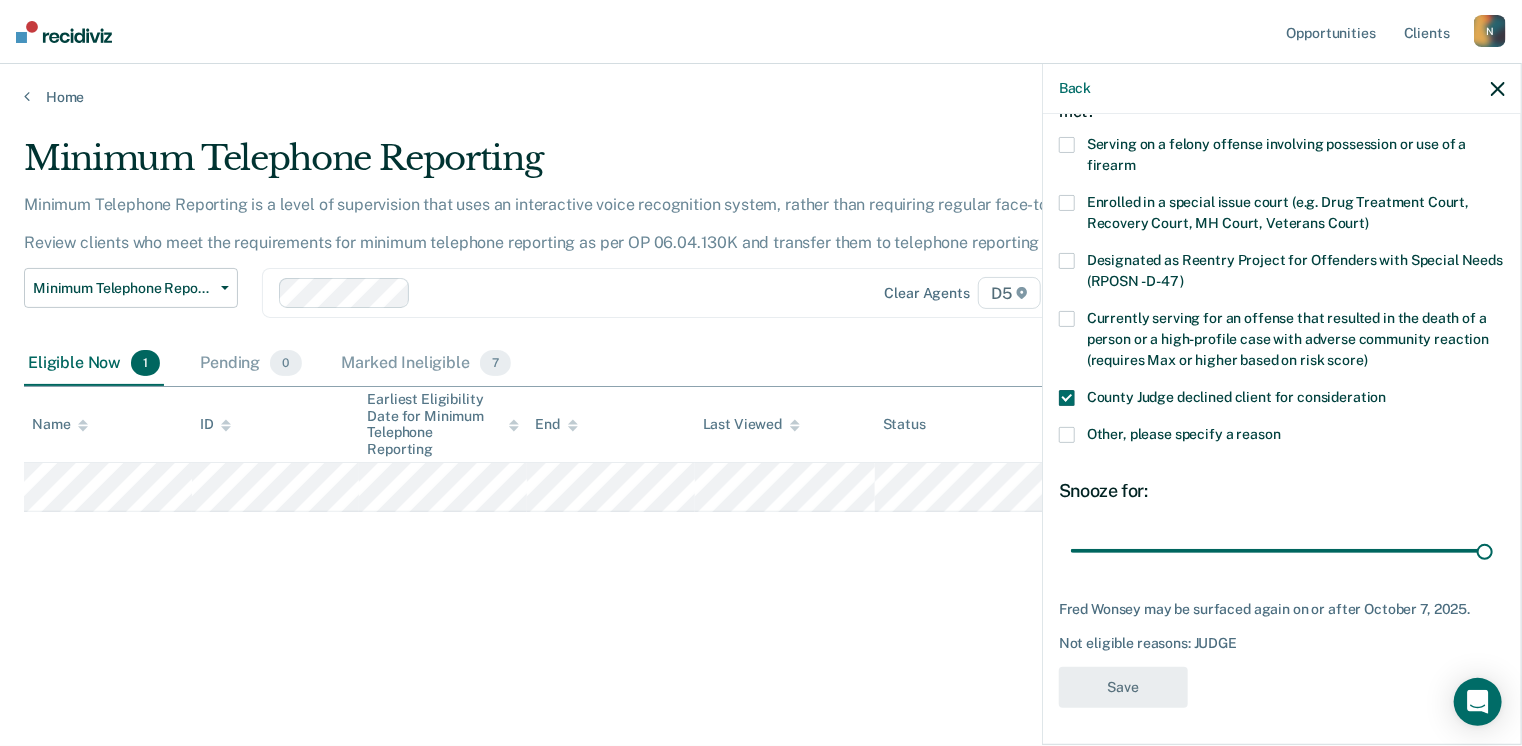 click on "Minimum Telephone Reporting Minimum Telephone Reporting is a level of supervision that uses an interactive voice recognition system, rather than requiring regular face-to-face contacts. Review clients who meet the requirements for minimum telephone reporting as per OP 06.04.130K and transfer them to telephone reporting in COMS. Minimum Telephone Reporting Classification Review Early Discharge Minimum Telephone Reporting Overdue for Discharge Supervision Level Mismatch Clear agents D5 Eligible Now 1 Pending 0 Marked Ineligible 7
To pick up a draggable item, press the space bar.
While dragging, use the arrow keys to move the item.
Press space again to drop the item in its new position, or press escape to cancel.
Name ID Earliest Eligibility Date for Minimum Telephone Reporting End Last Viewed Status Assigned to" at bounding box center (761, 367) 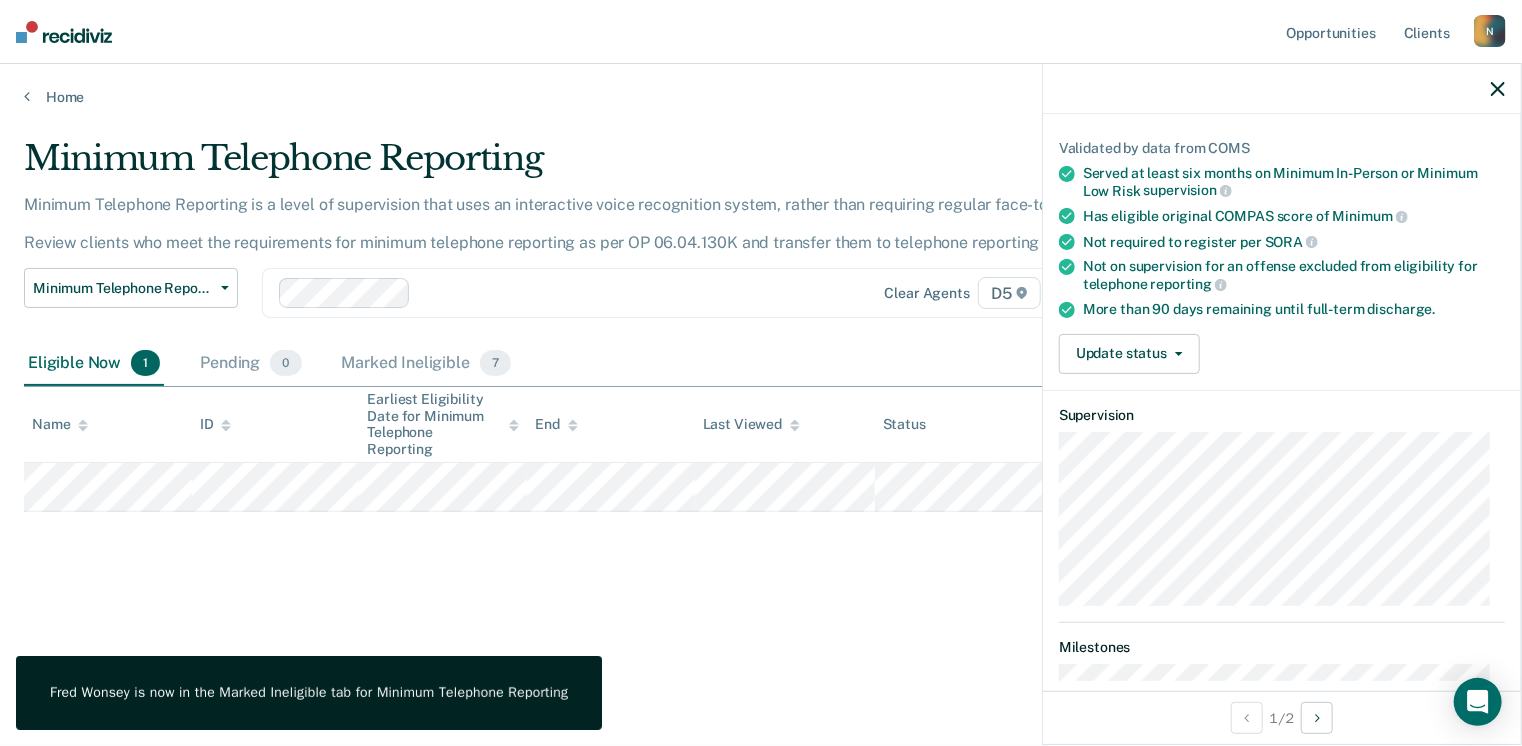 scroll, scrollTop: 229, scrollLeft: 0, axis: vertical 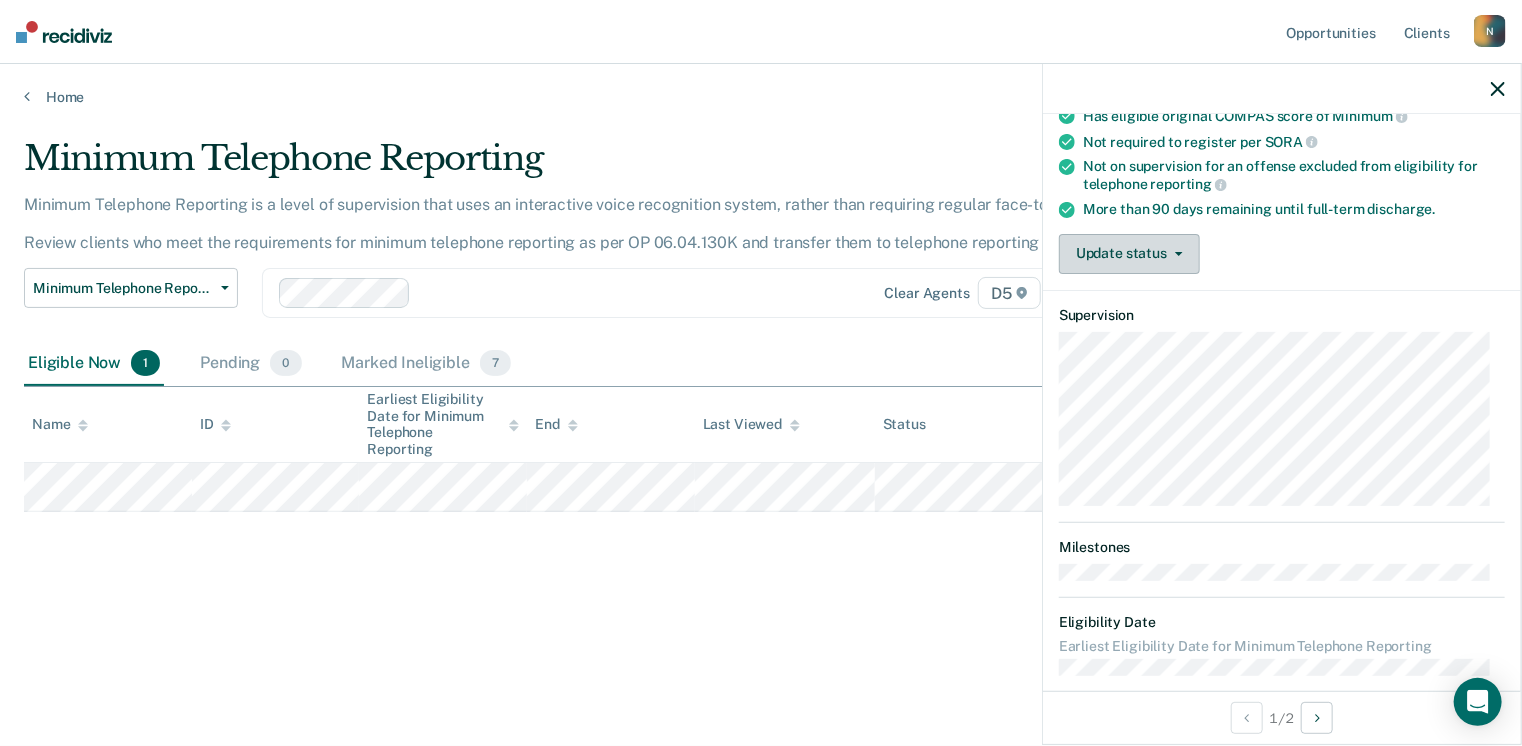 click on "Update status" at bounding box center (1129, 254) 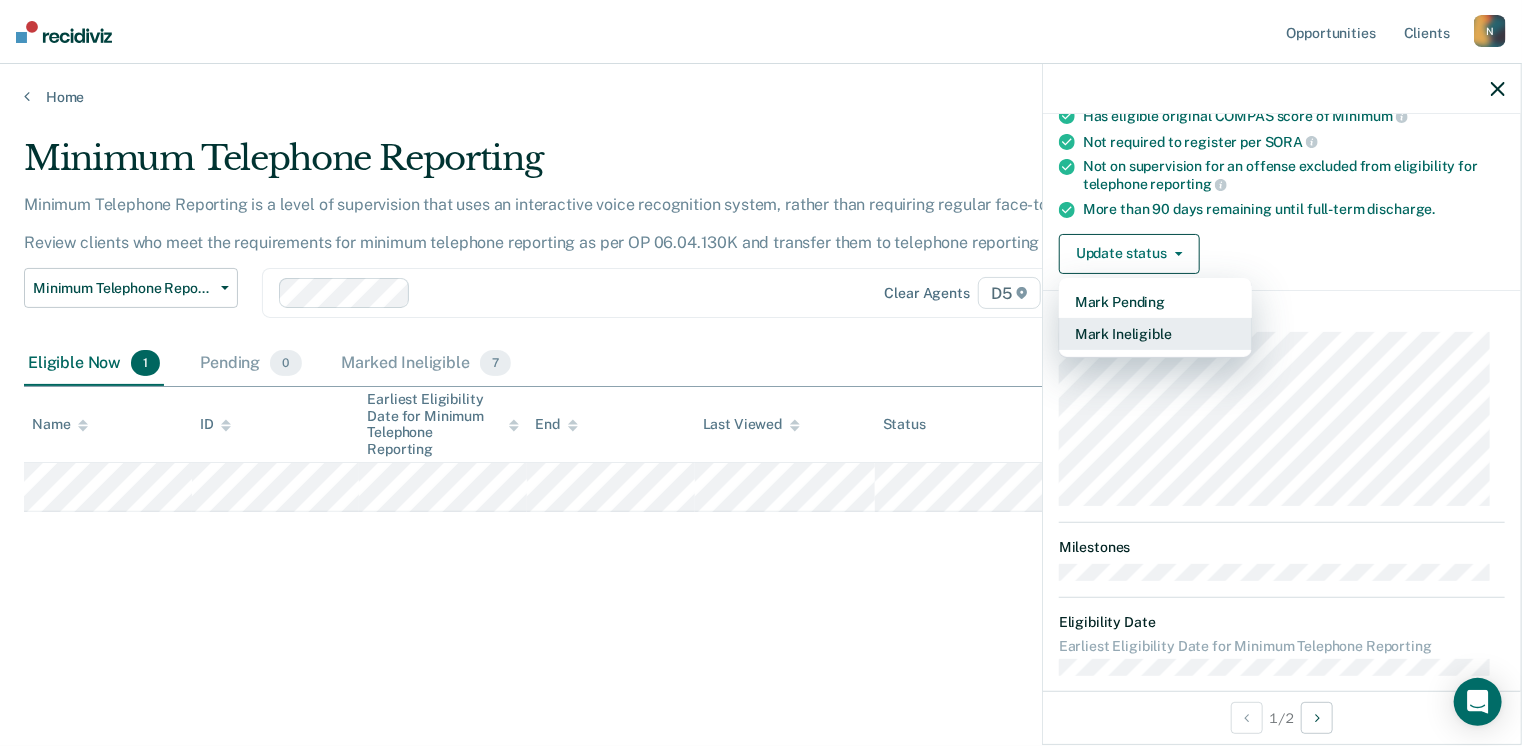 click on "Mark Ineligible" at bounding box center [1155, 334] 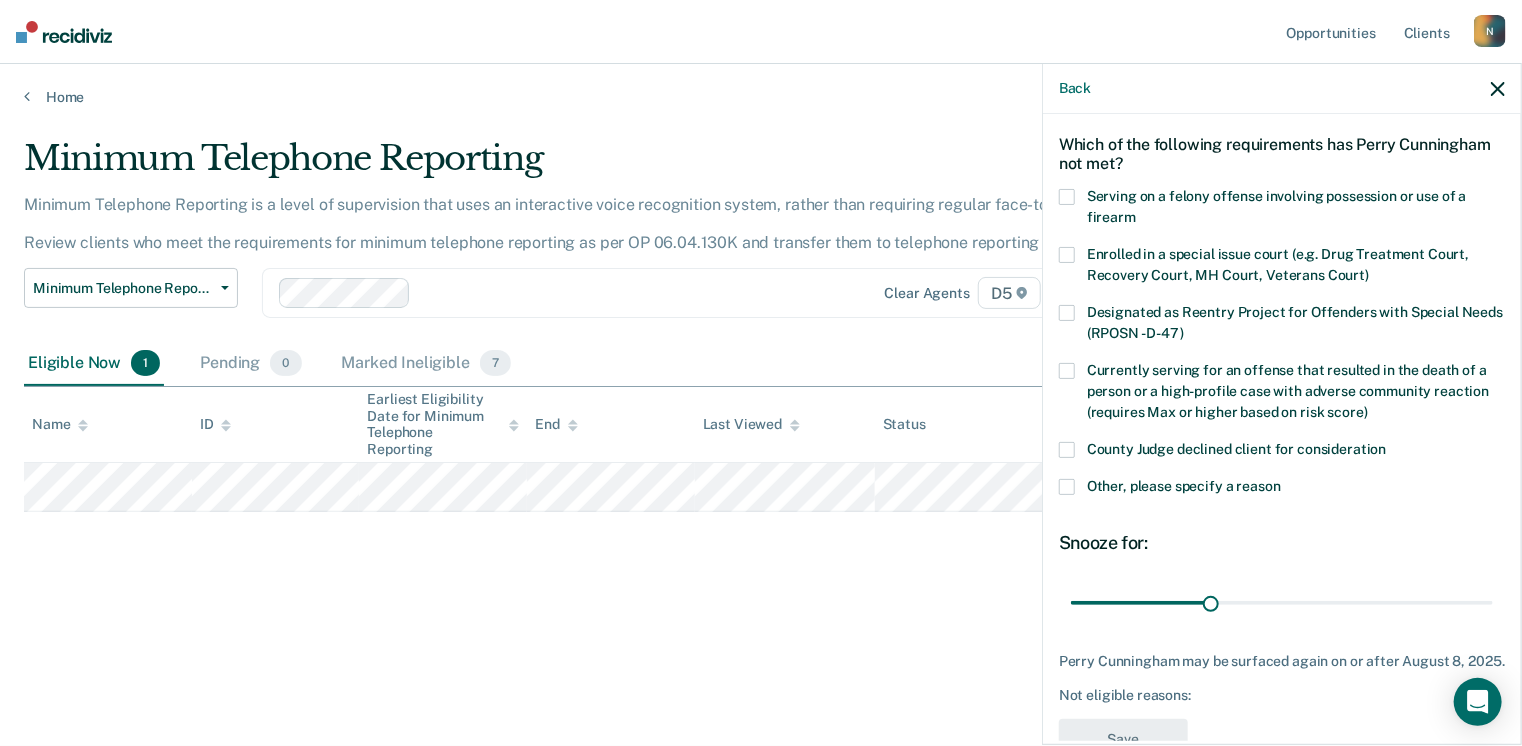 scroll, scrollTop: 46, scrollLeft: 0, axis: vertical 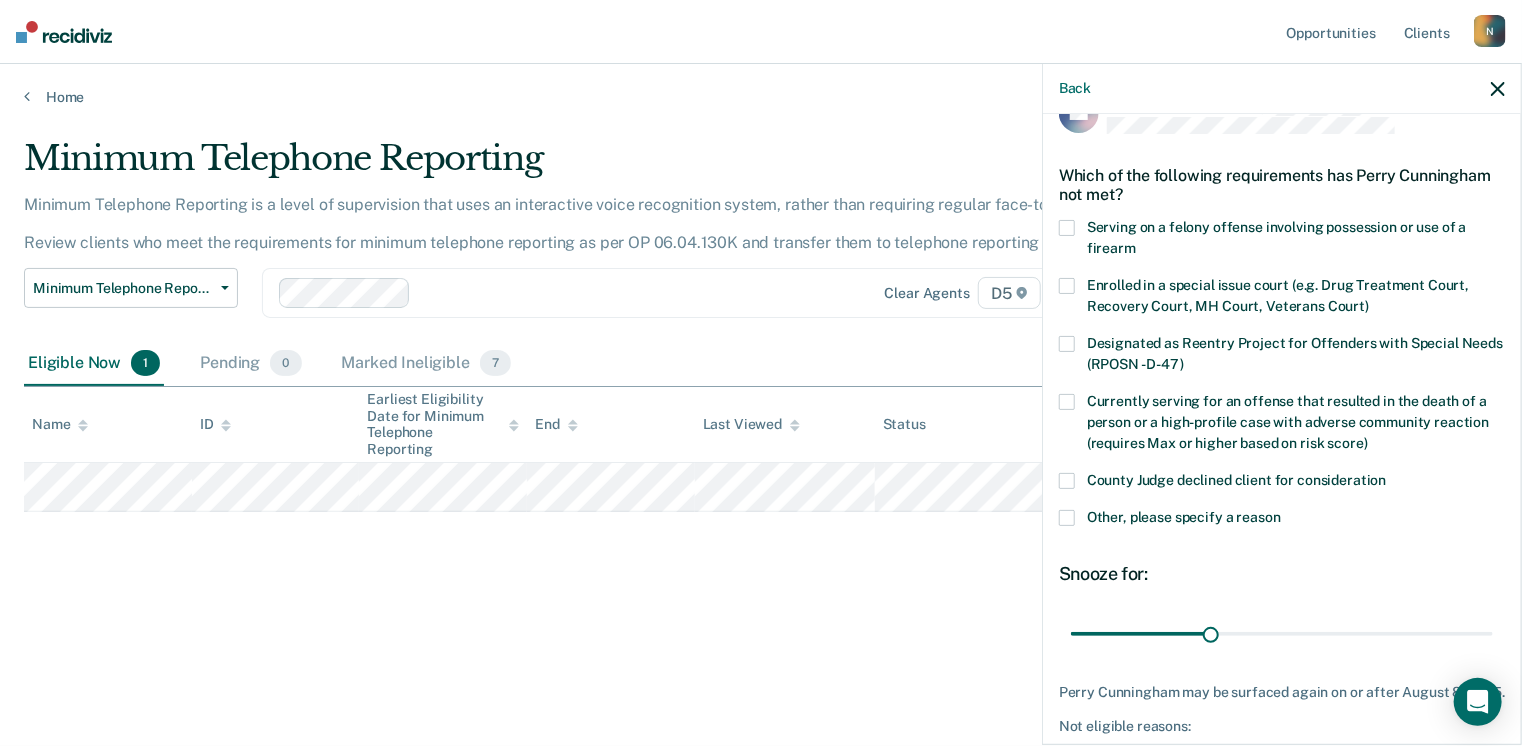 click at bounding box center (1067, 518) 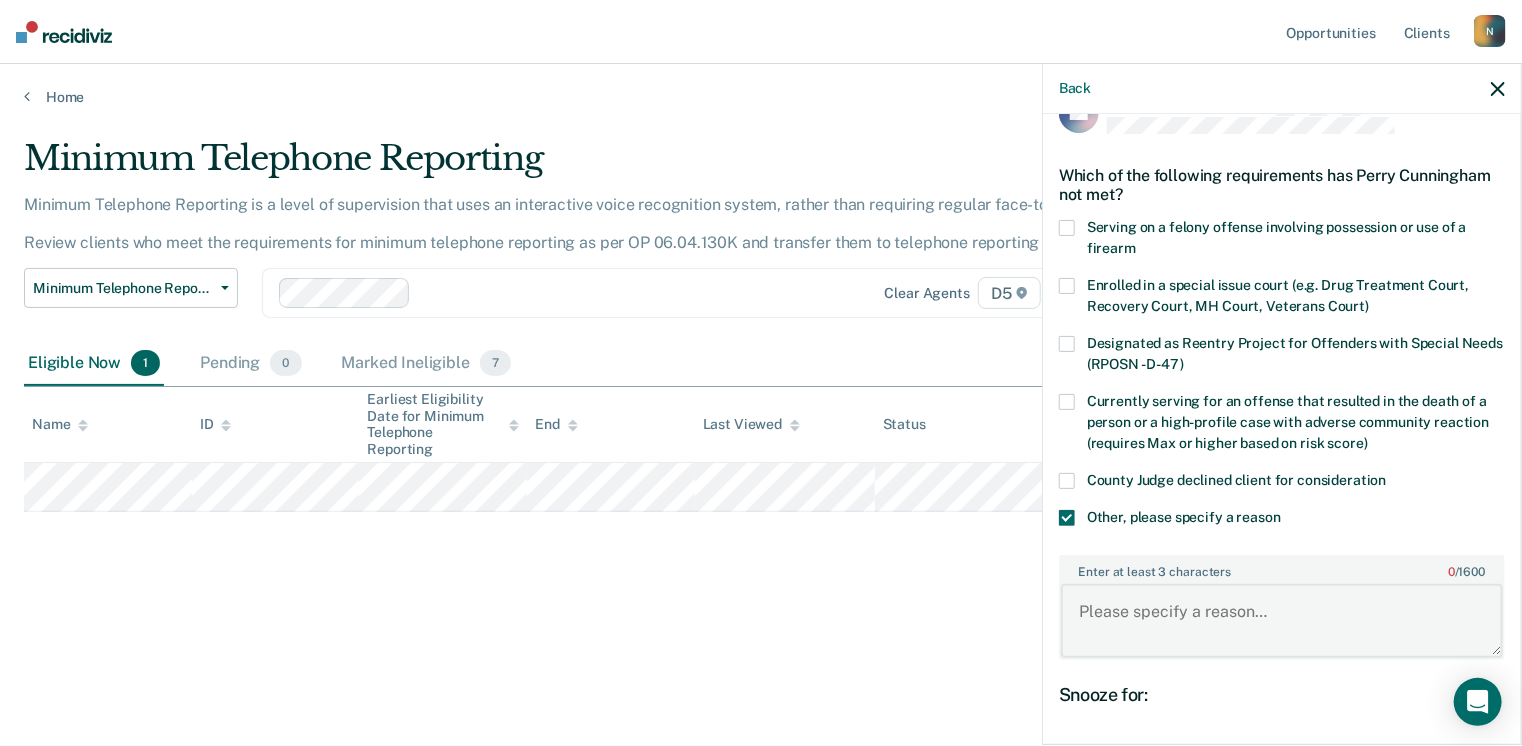 click on "Enter at least 3 characters 0  /  1600" at bounding box center [1282, 621] 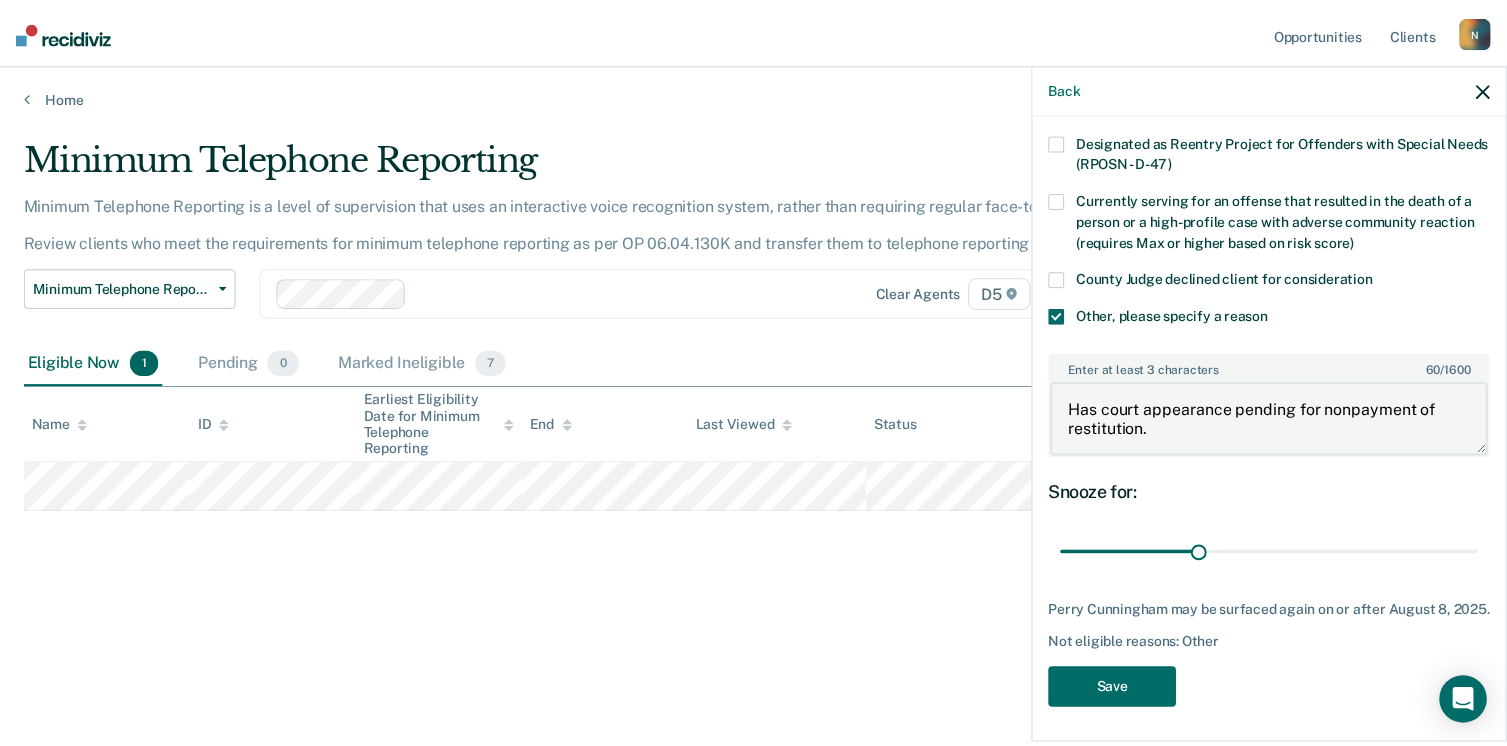 scroll, scrollTop: 265, scrollLeft: 0, axis: vertical 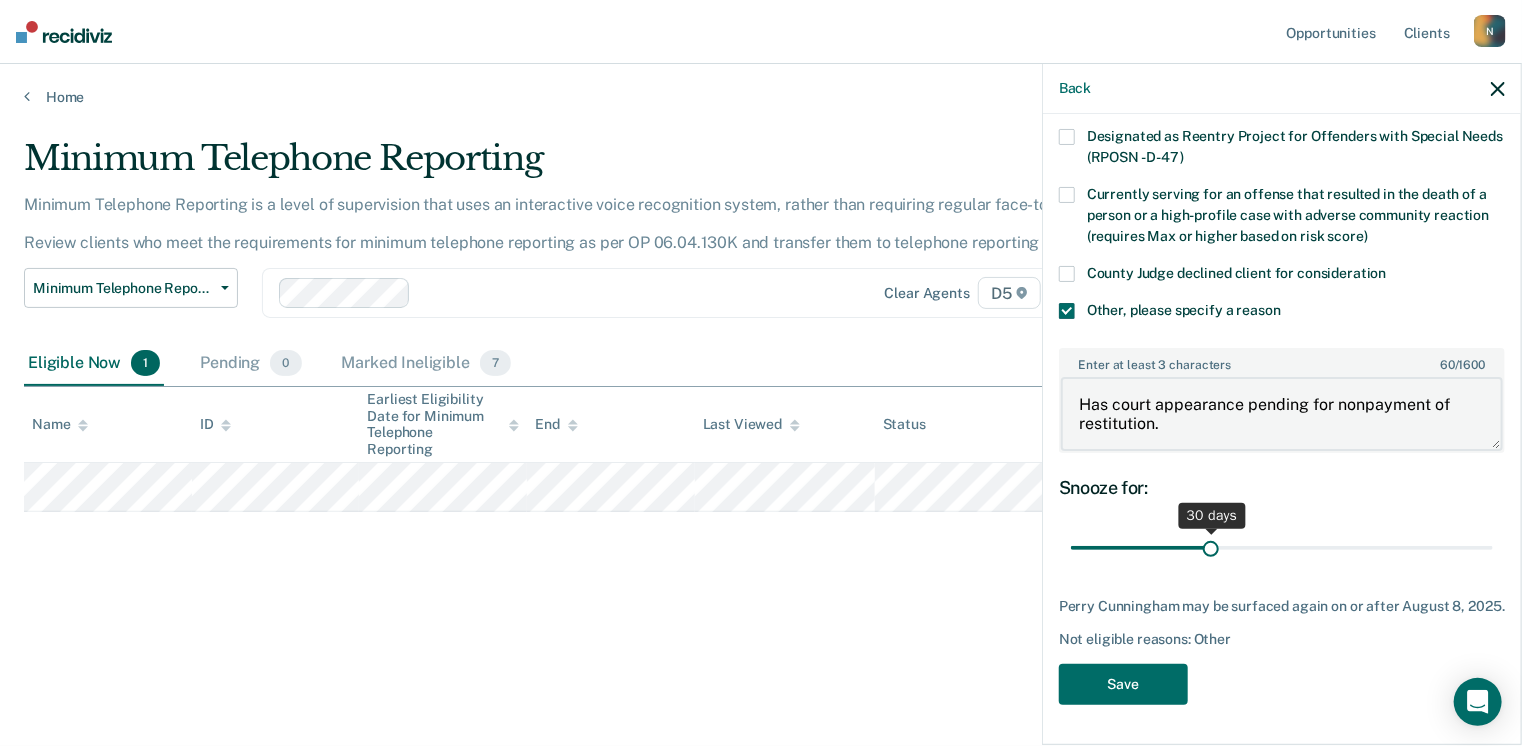 type on "Has court appearance pending for nonpayment of restitution." 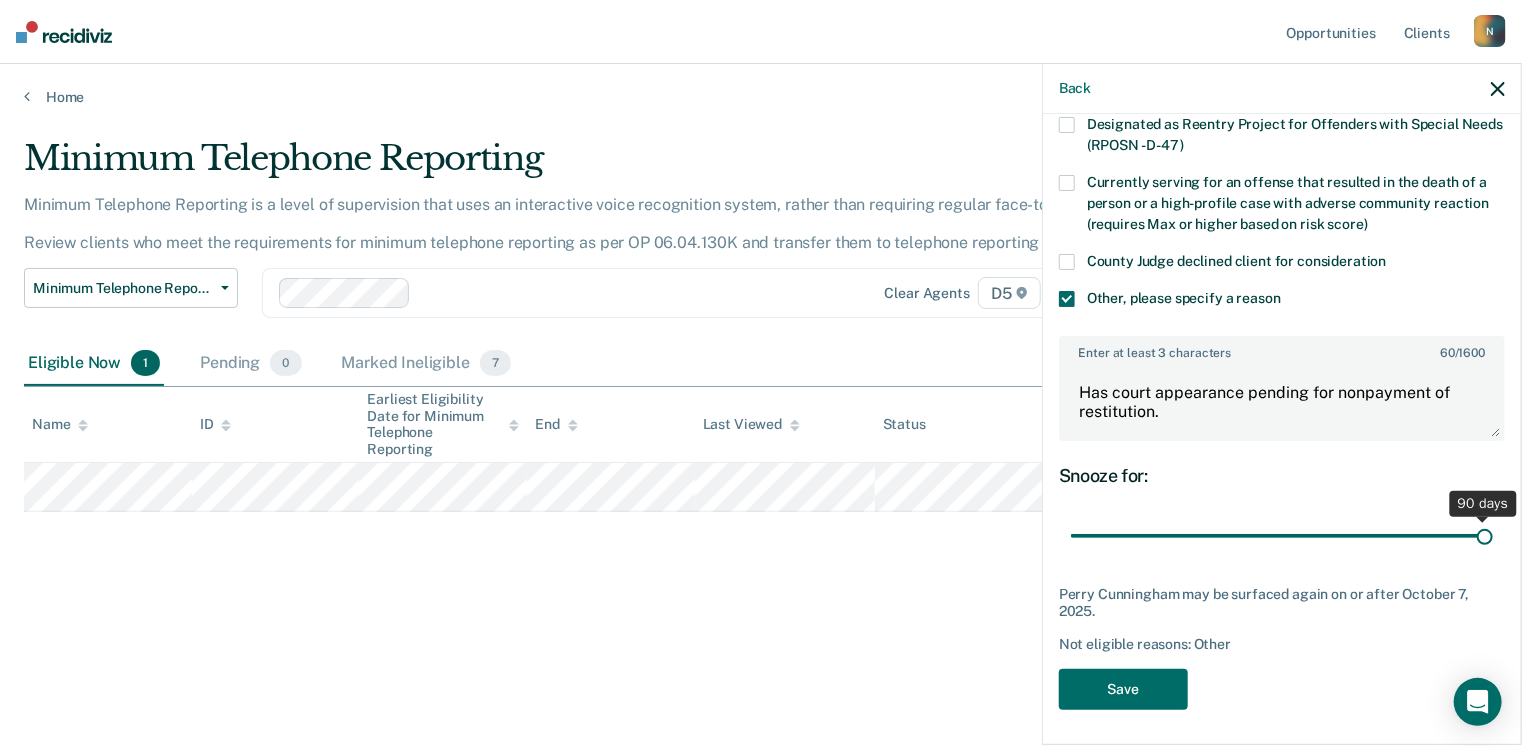 drag, startPoint x: 1206, startPoint y: 538, endPoint x: 1536, endPoint y: 547, distance: 330.1227 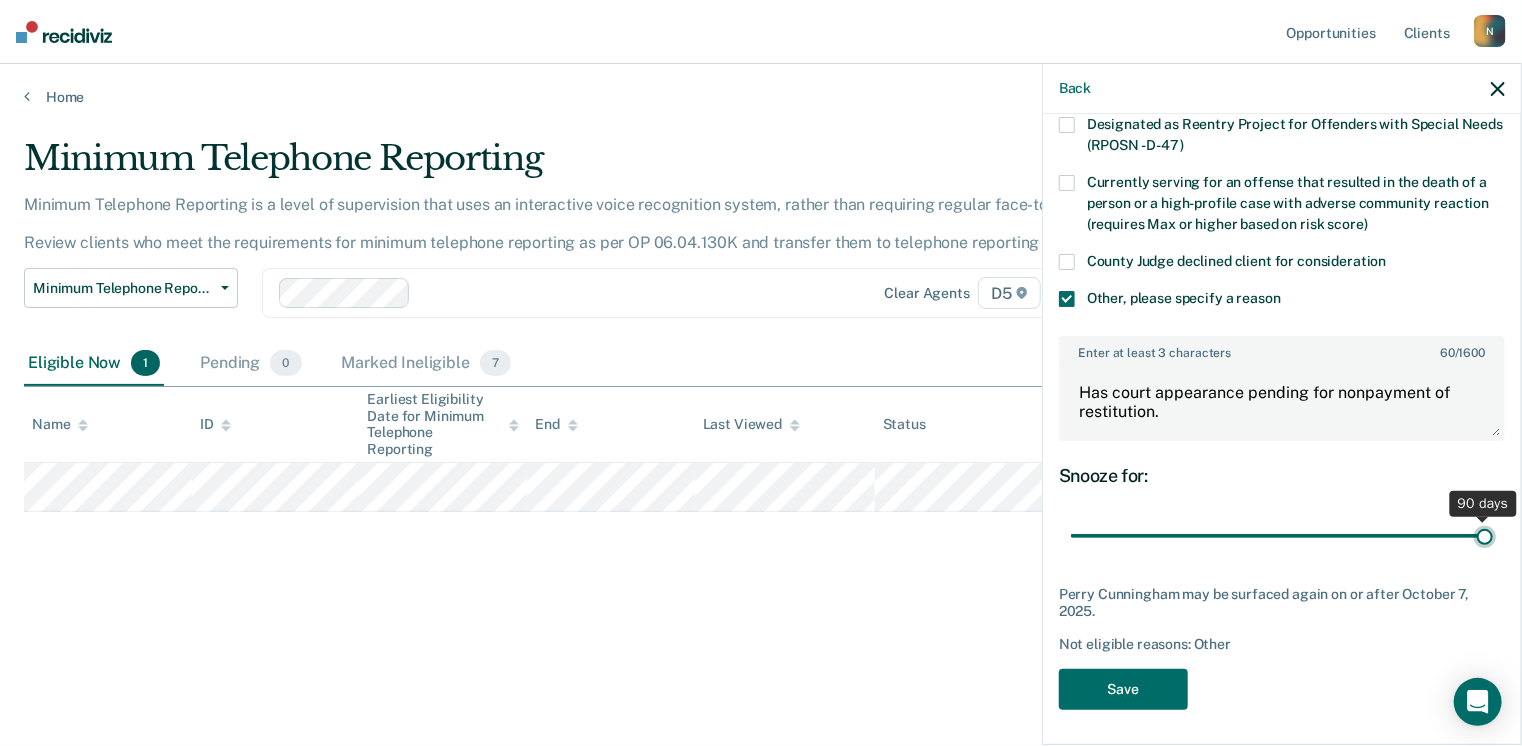 type on "90" 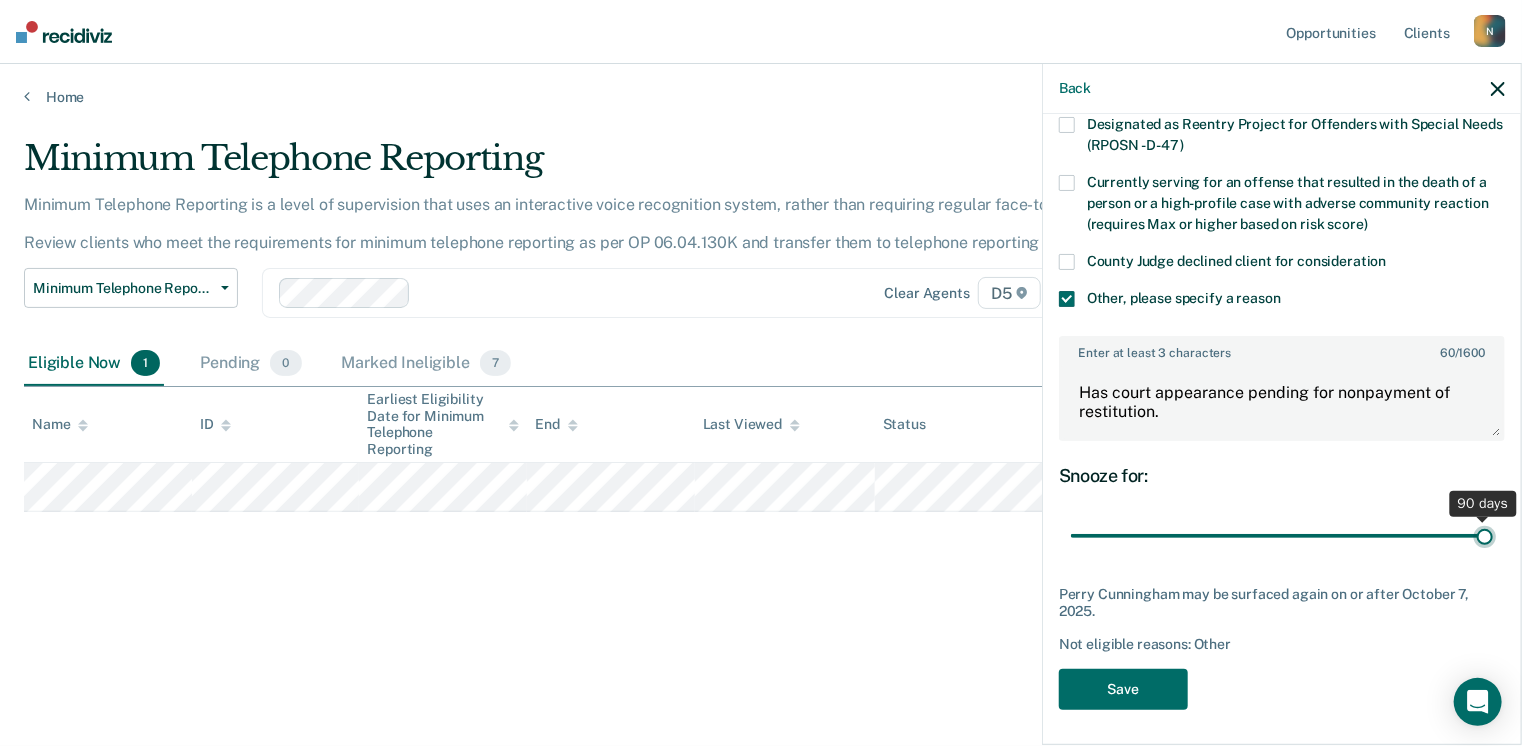 click at bounding box center [1282, 536] 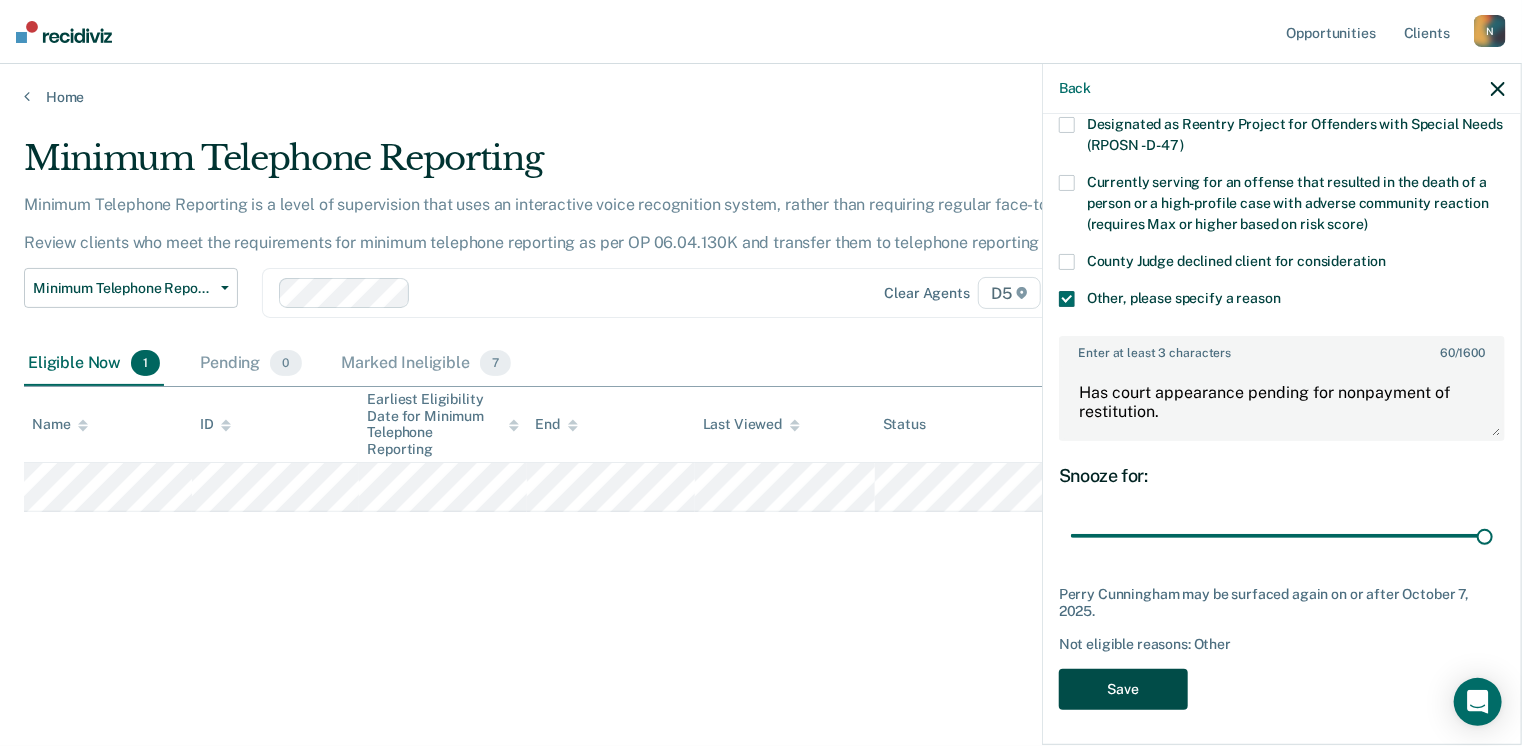 click on "Save" at bounding box center [1123, 689] 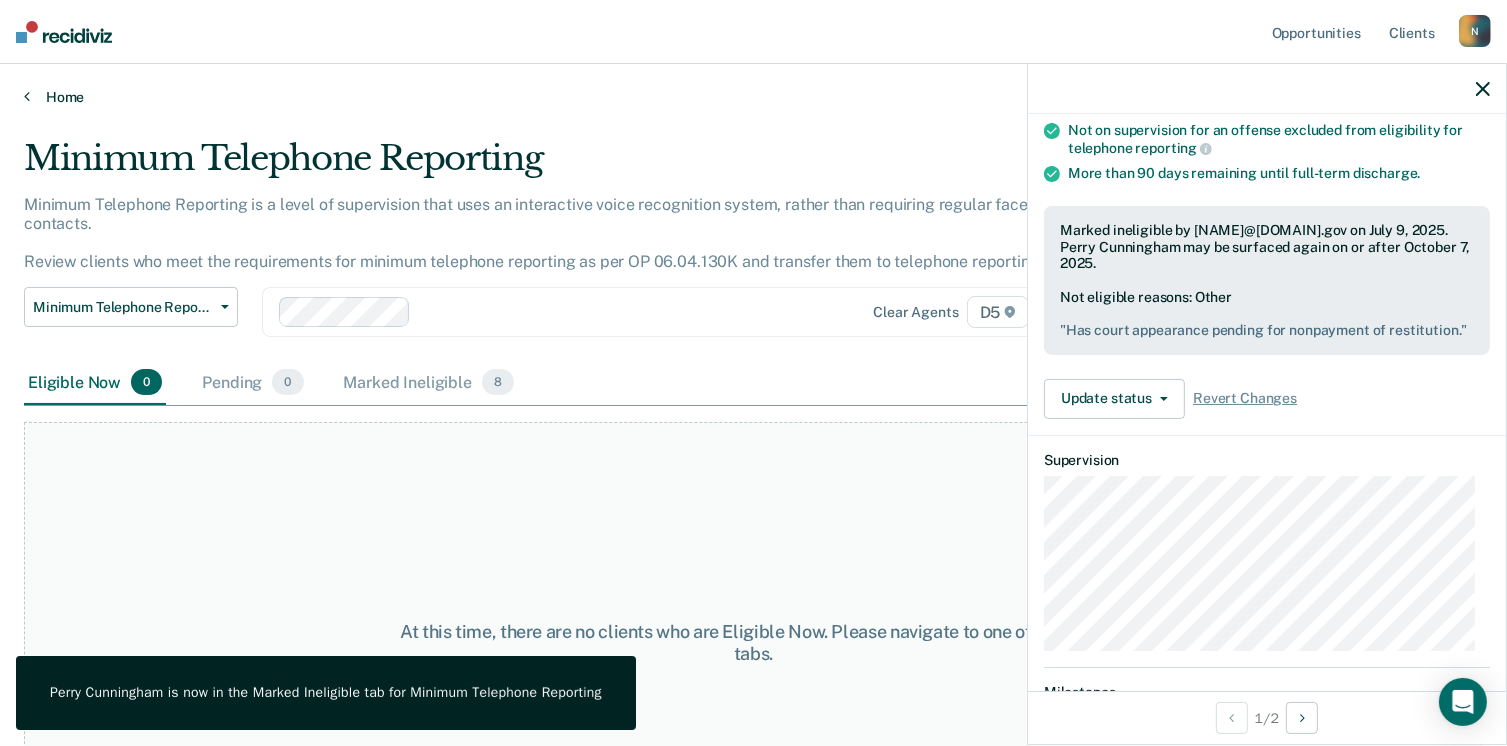 click on "Home" at bounding box center (753, 97) 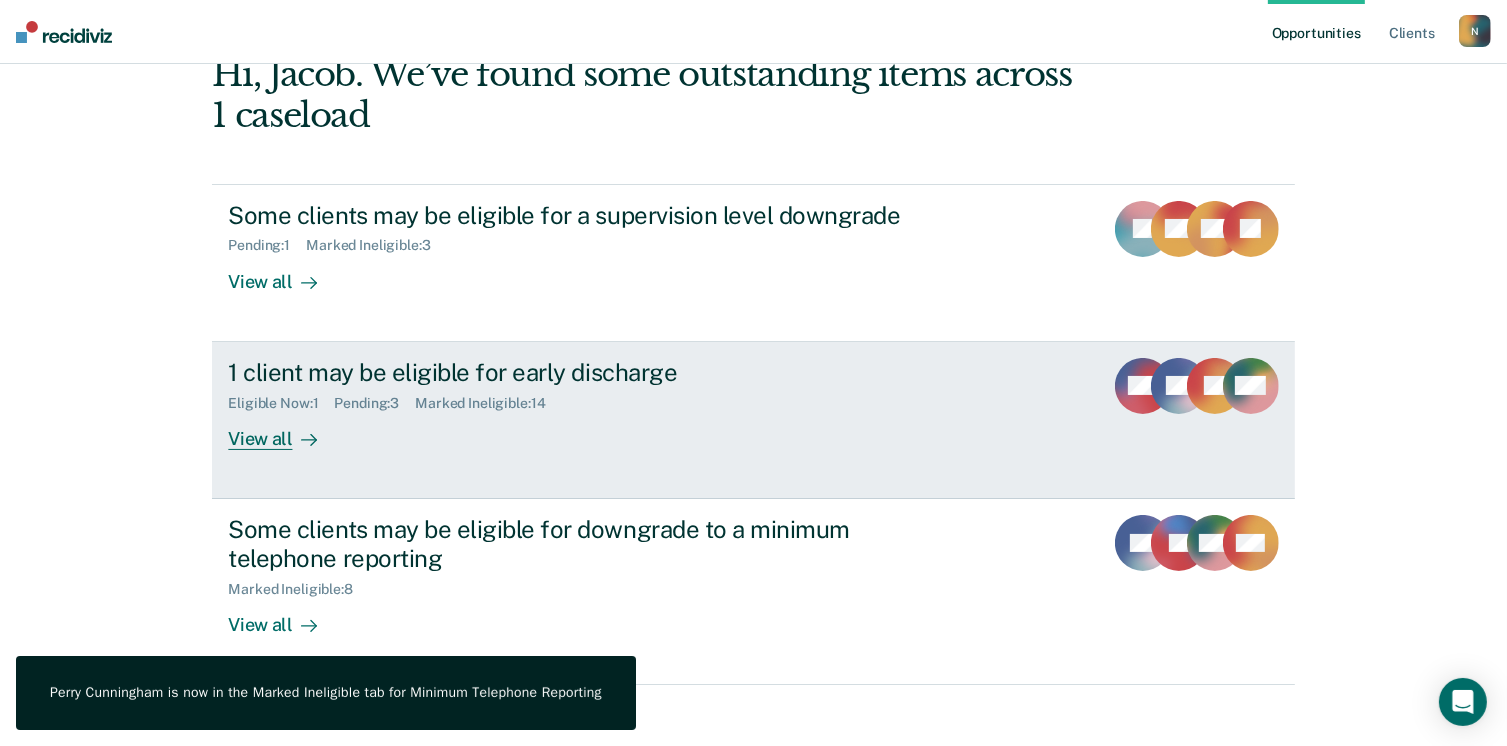 scroll, scrollTop: 133, scrollLeft: 0, axis: vertical 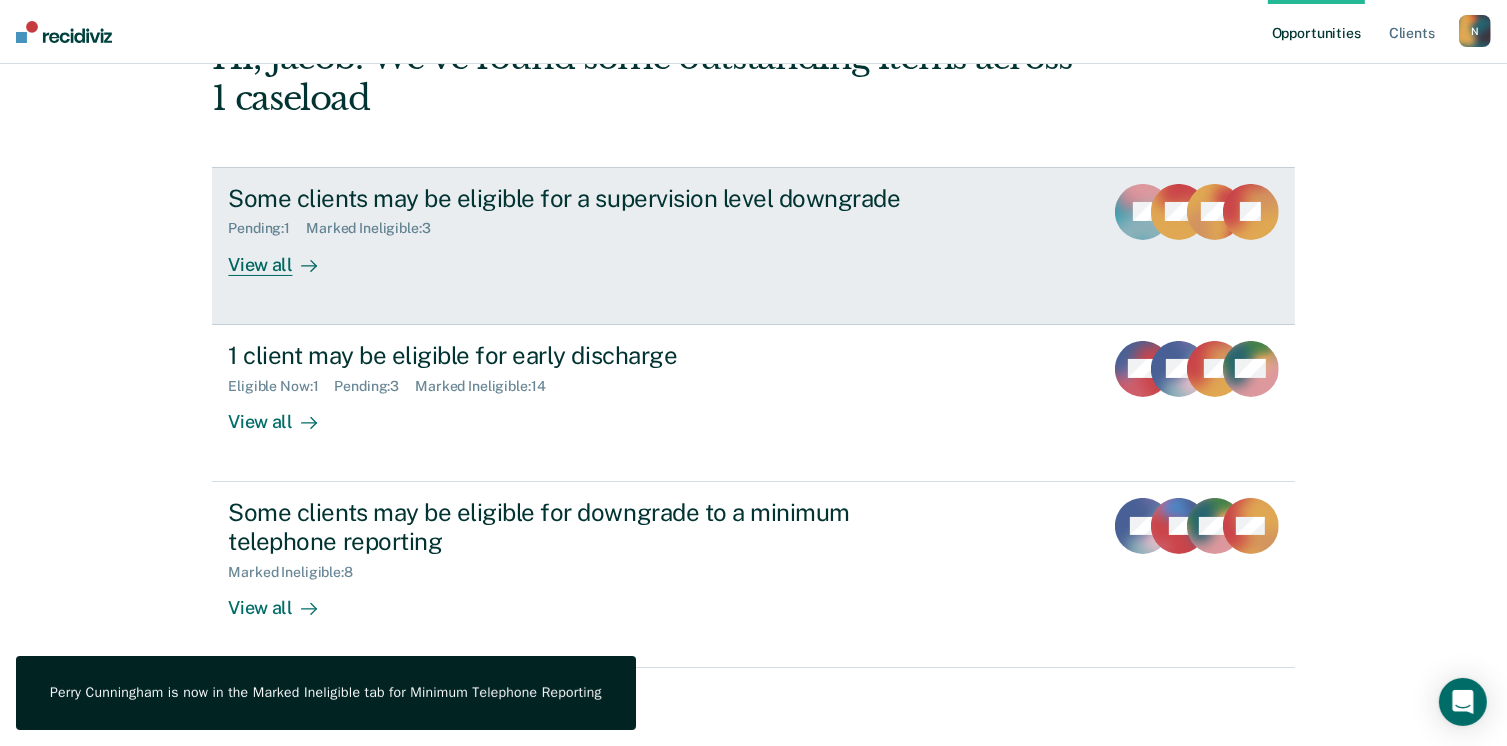 click on "View all" at bounding box center [284, 256] 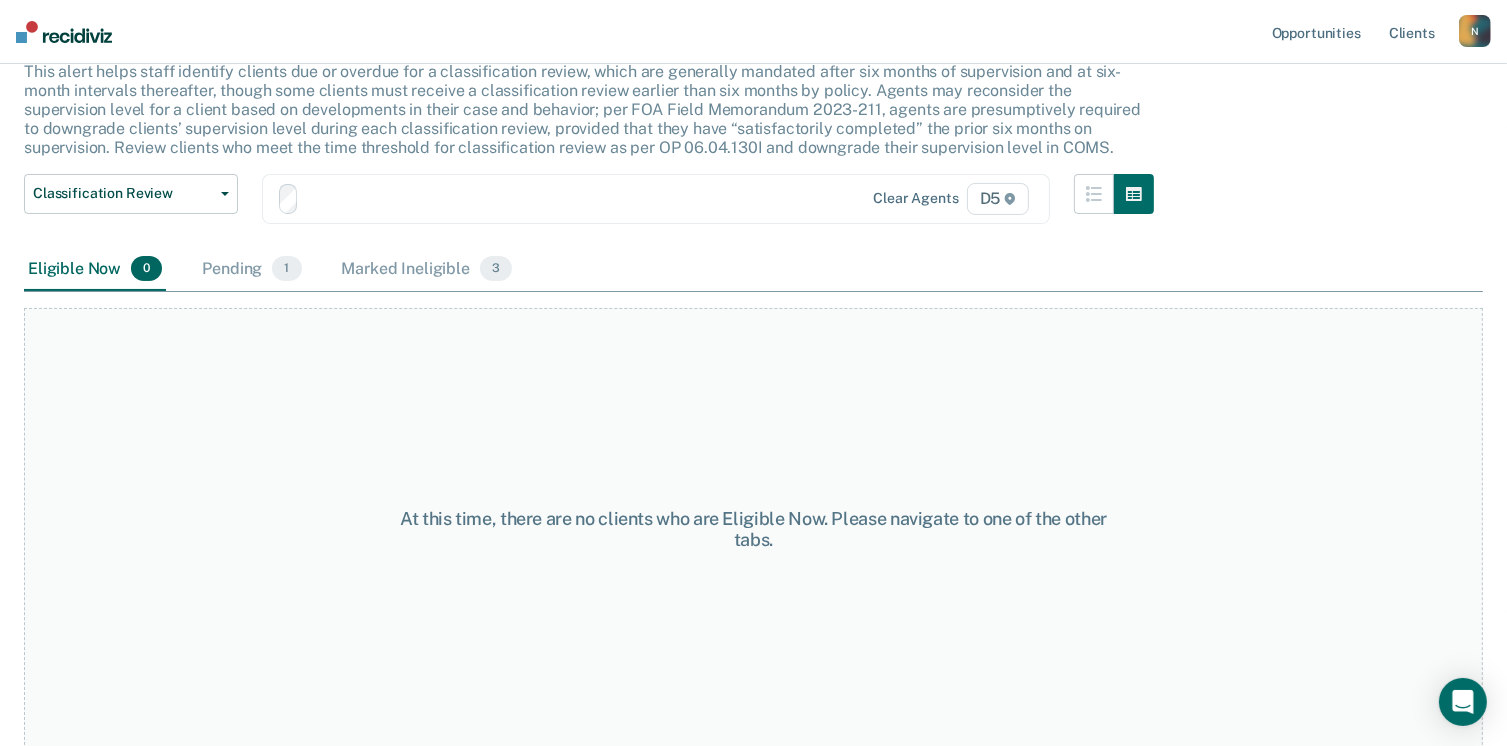 scroll, scrollTop: 0, scrollLeft: 0, axis: both 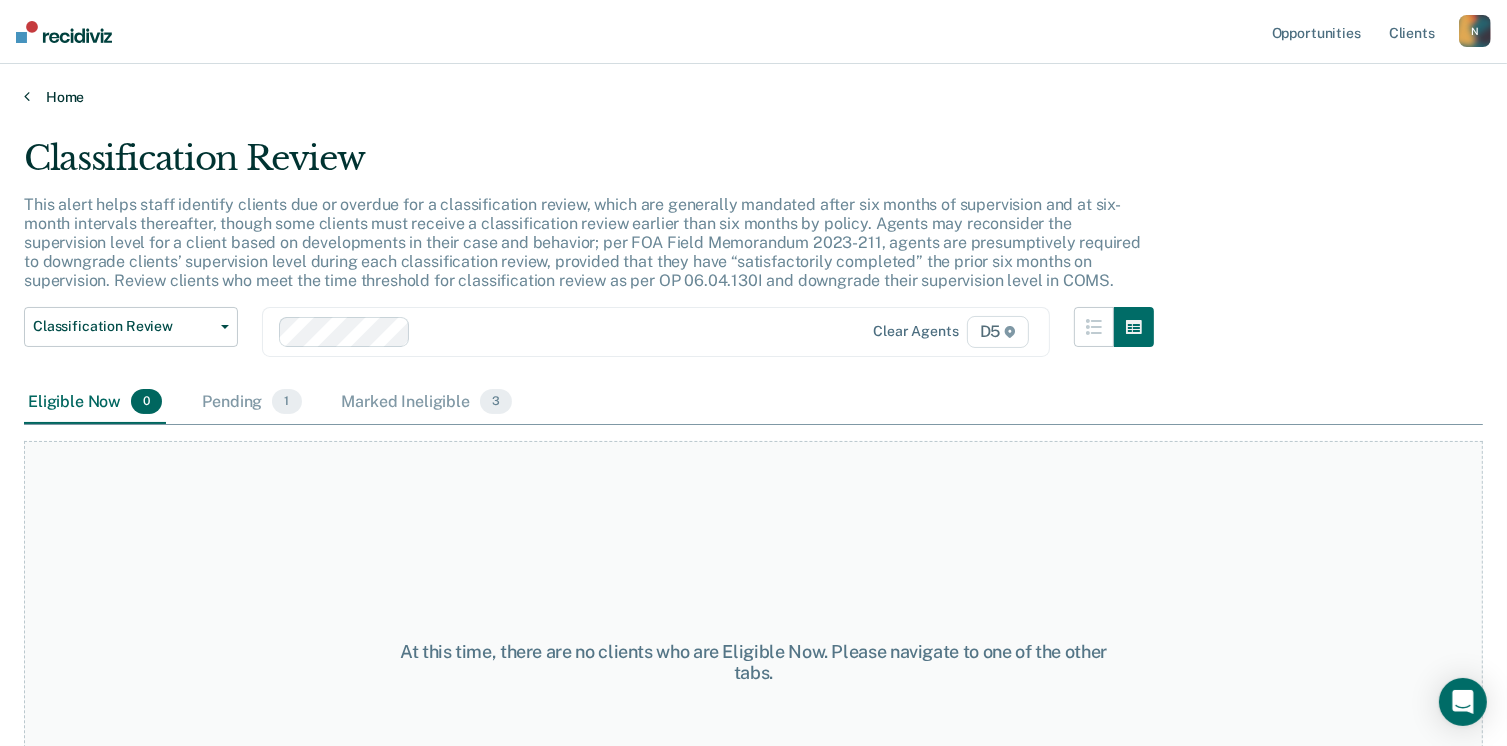 click on "Home" at bounding box center [753, 97] 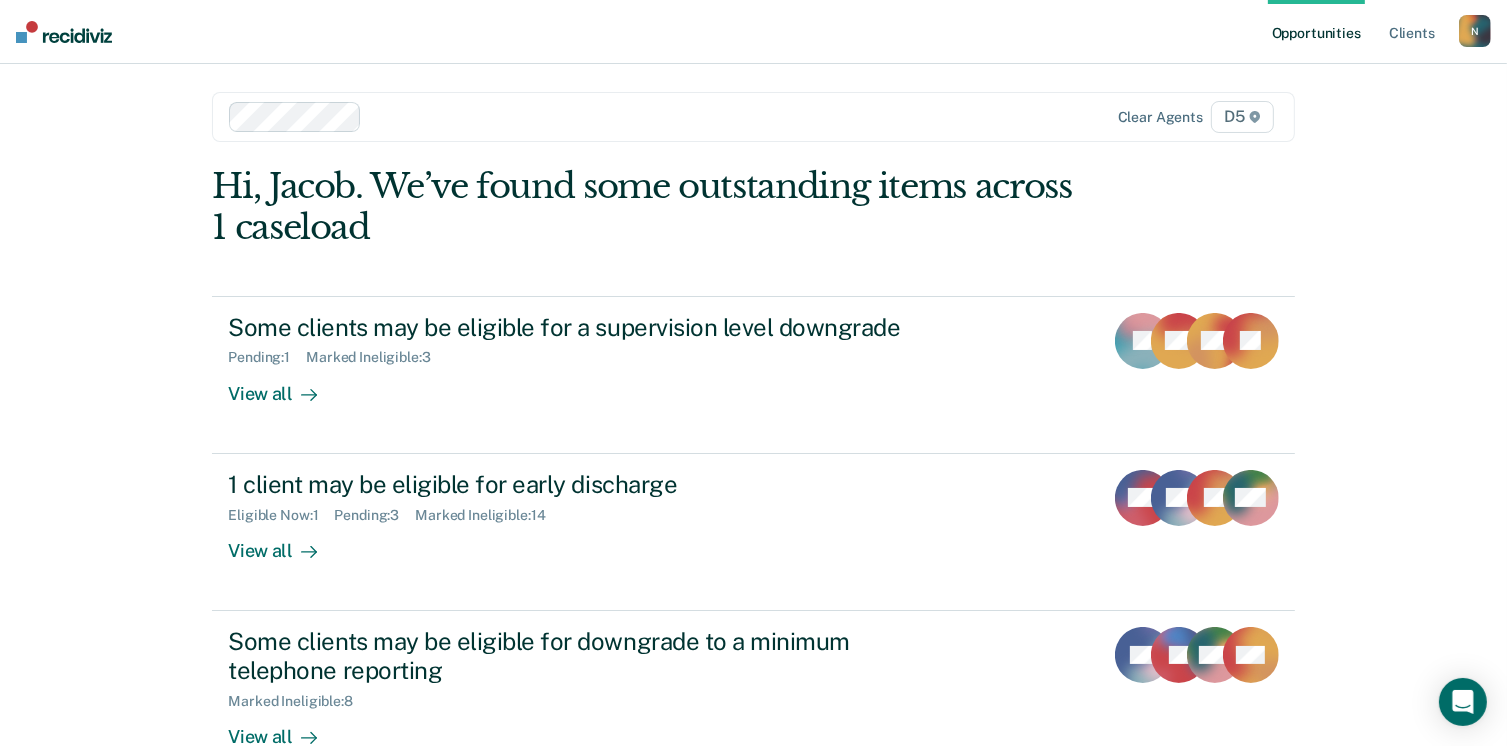 scroll, scrollTop: 0, scrollLeft: 0, axis: both 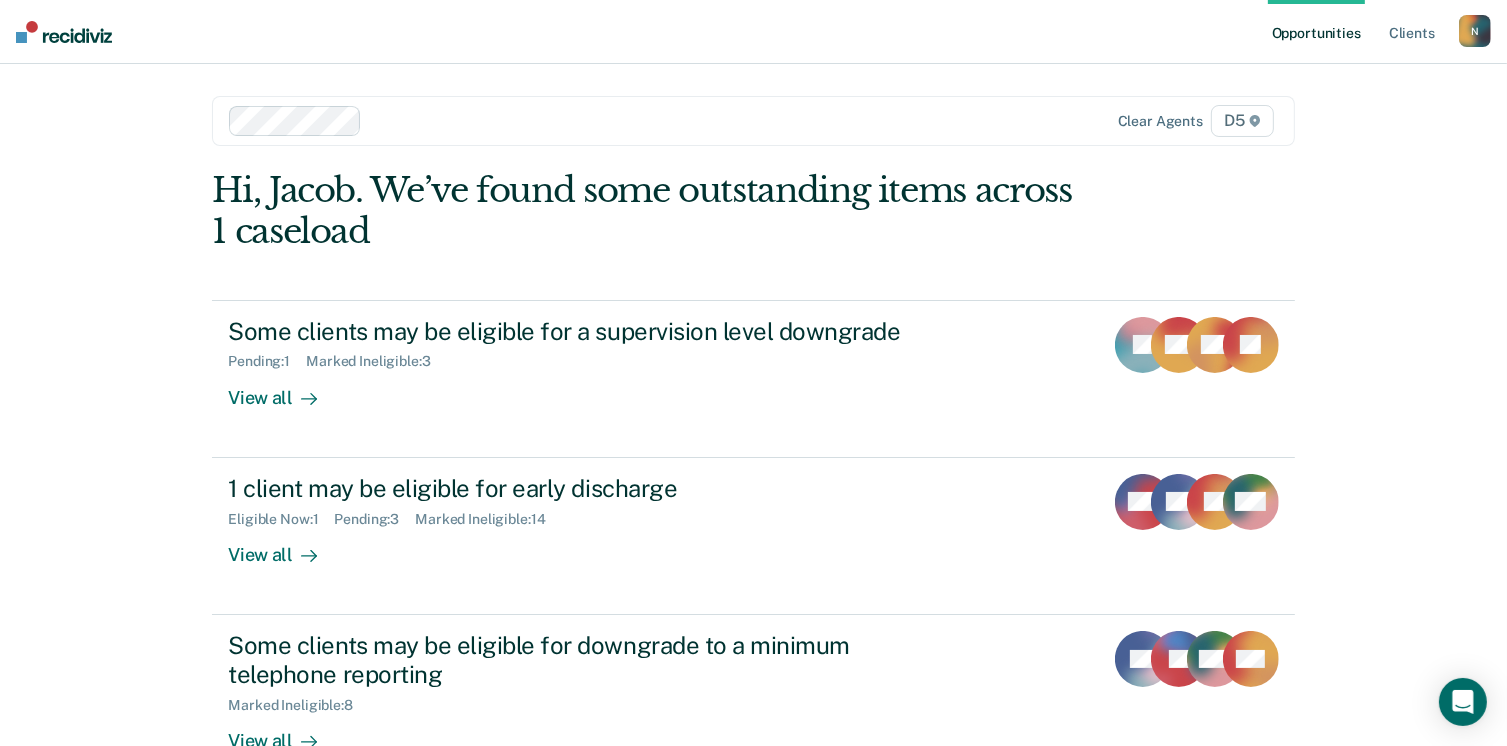 click on "N" at bounding box center [1475, 31] 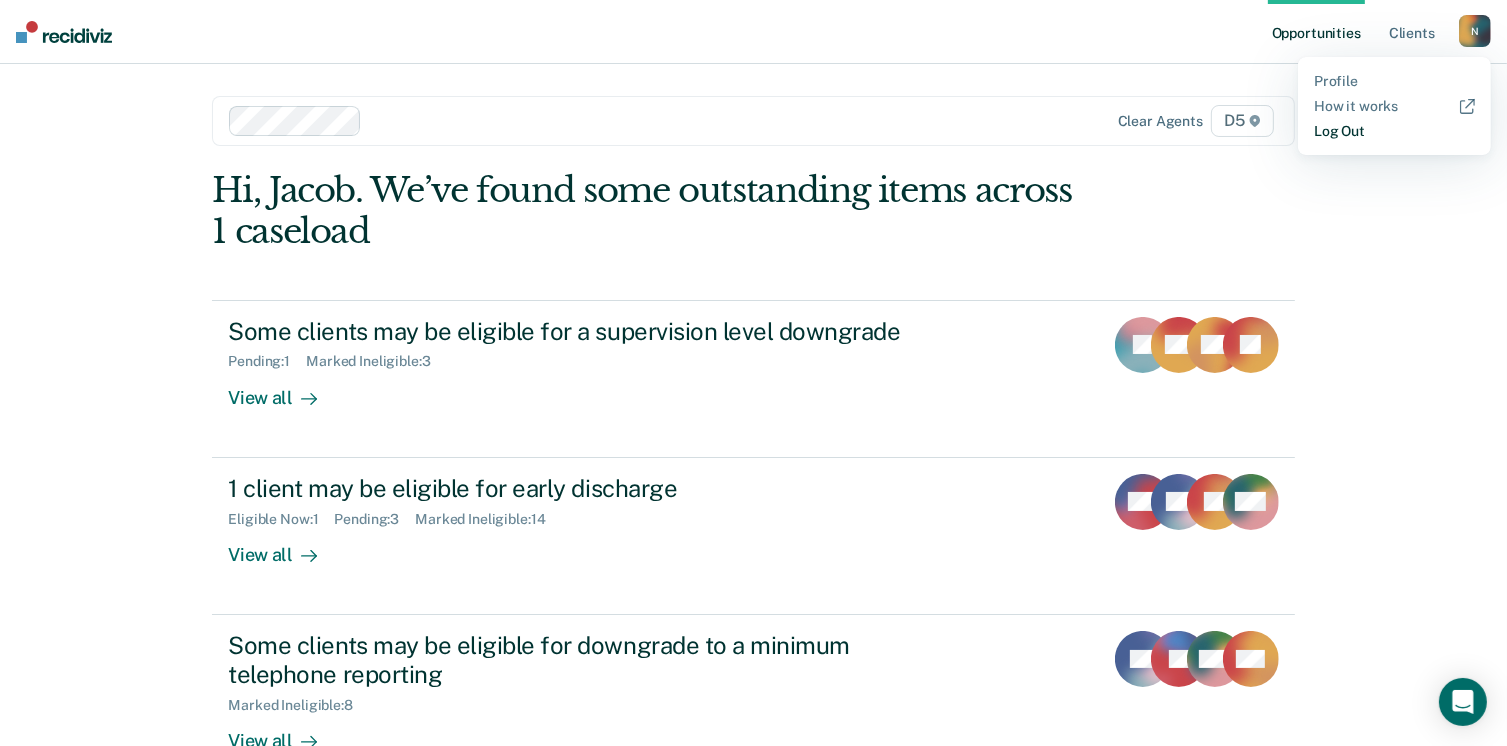 click on "Log Out" at bounding box center [1394, 131] 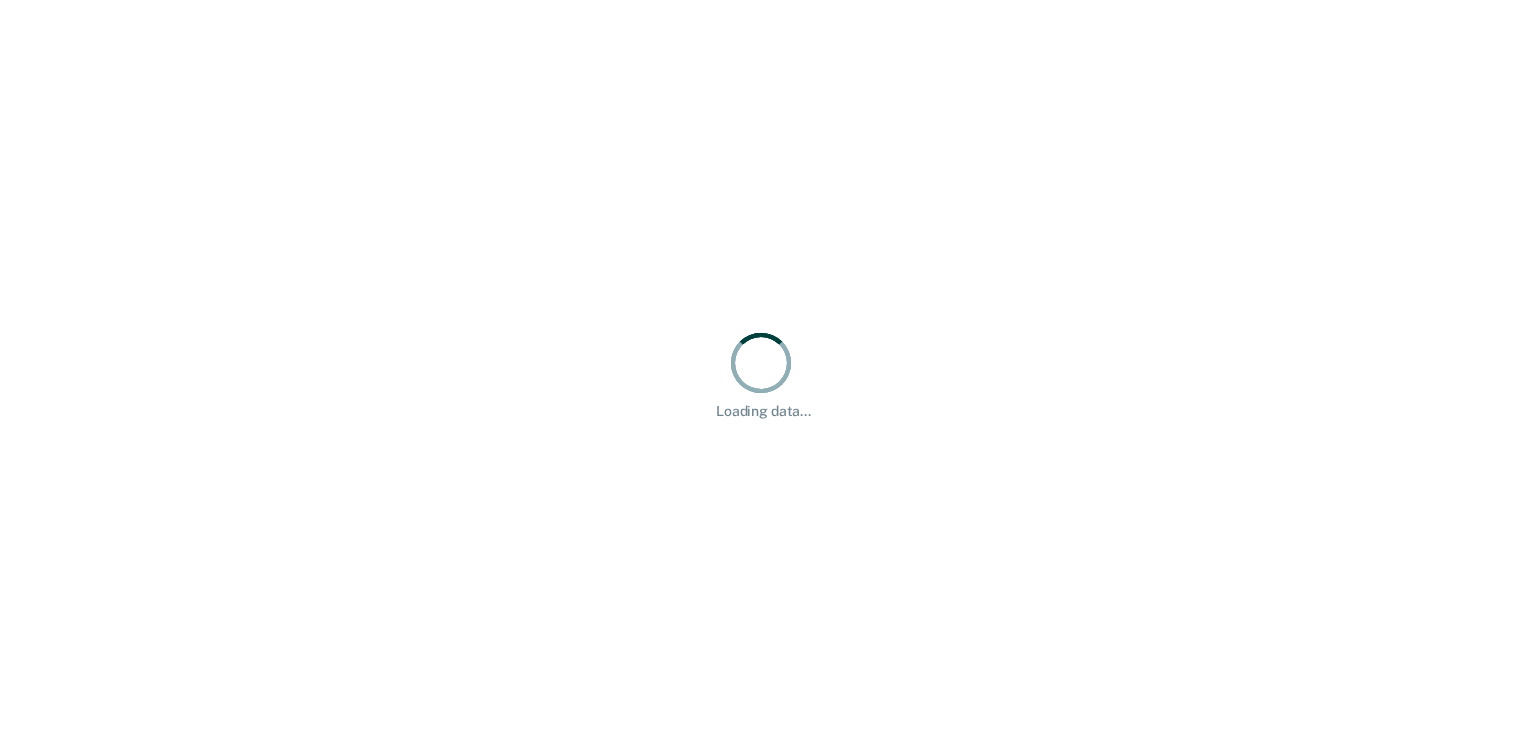 scroll, scrollTop: 0, scrollLeft: 0, axis: both 